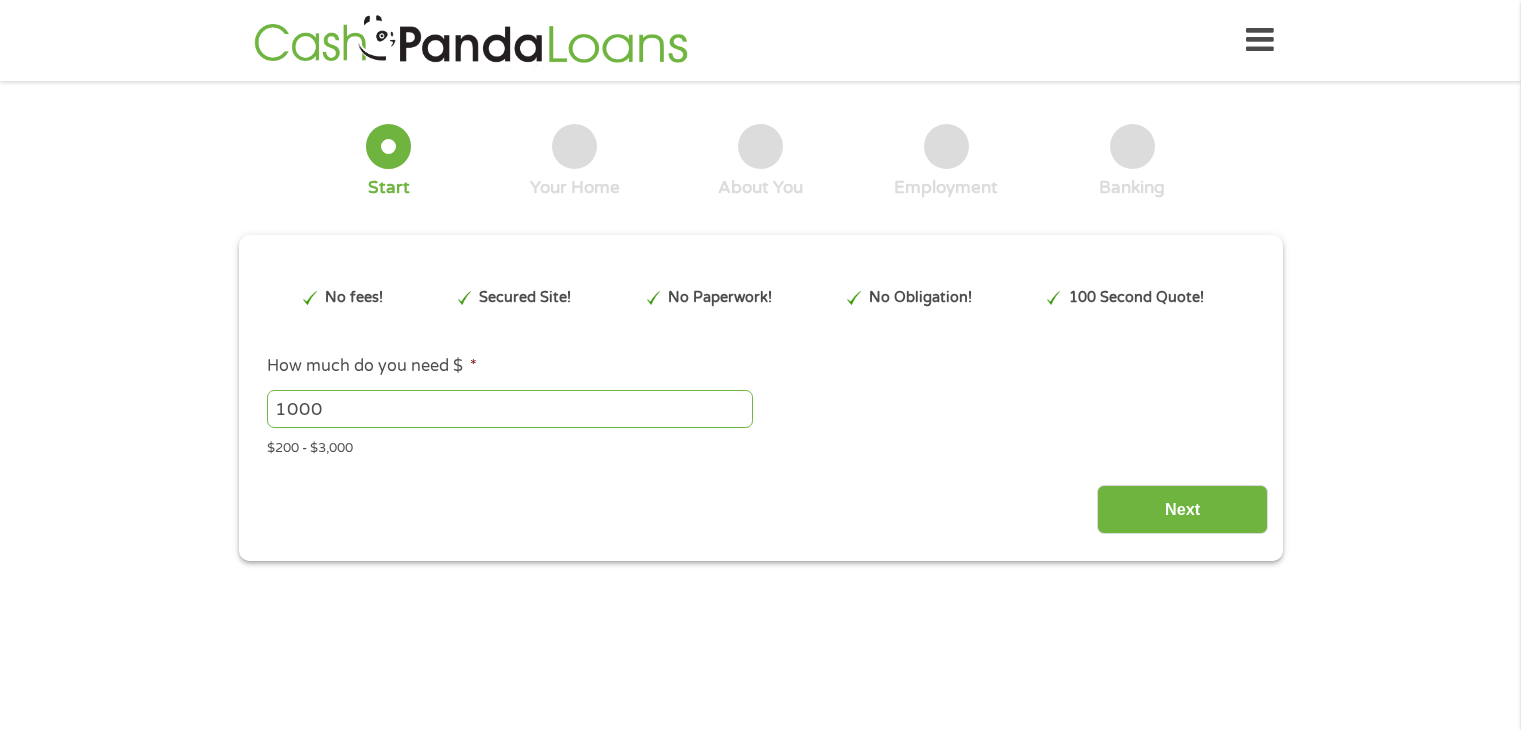scroll, scrollTop: 0, scrollLeft: 0, axis: both 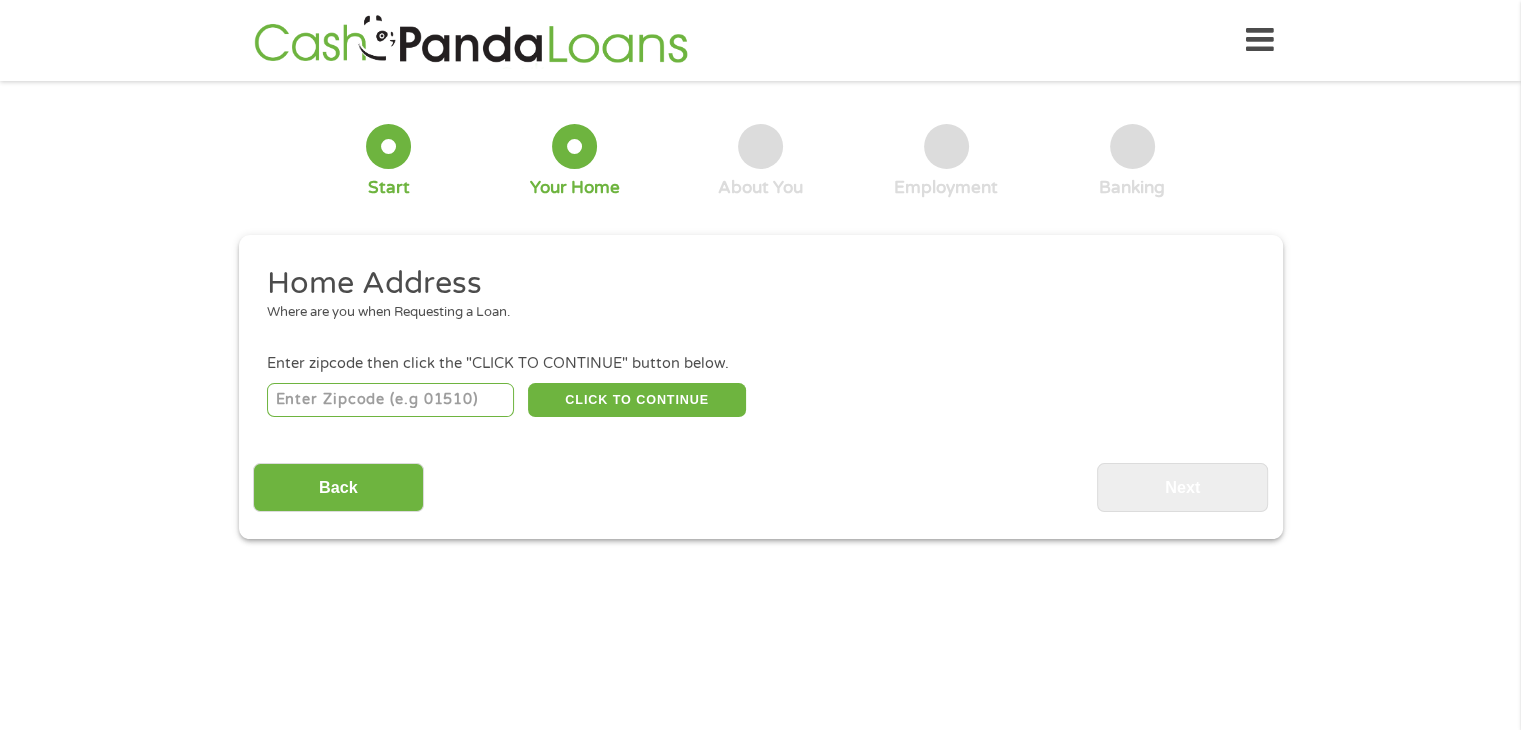 click at bounding box center (390, 400) 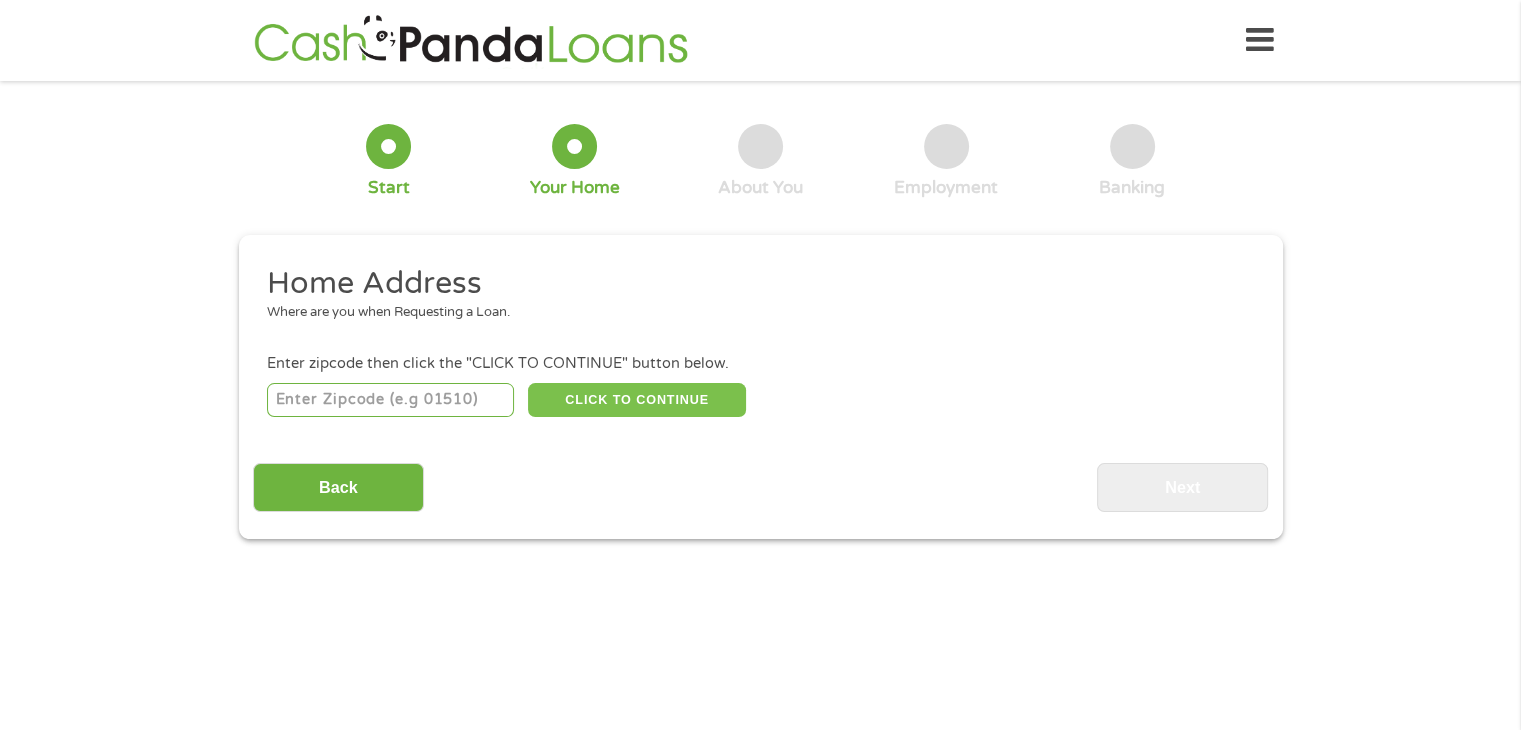 type on "[CREDIT CARD NUMBER]" 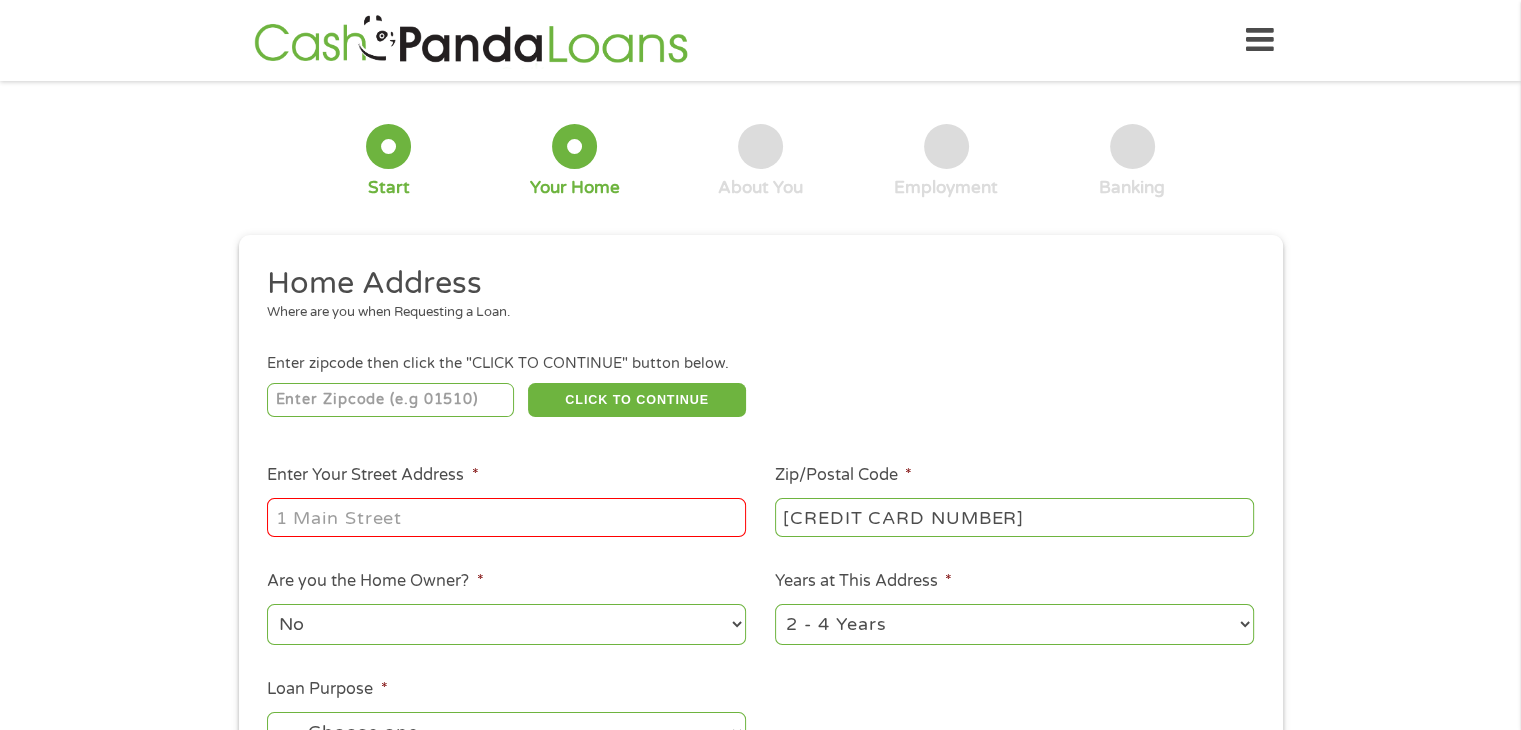 click on "Enter Your Street Address *" at bounding box center [506, 517] 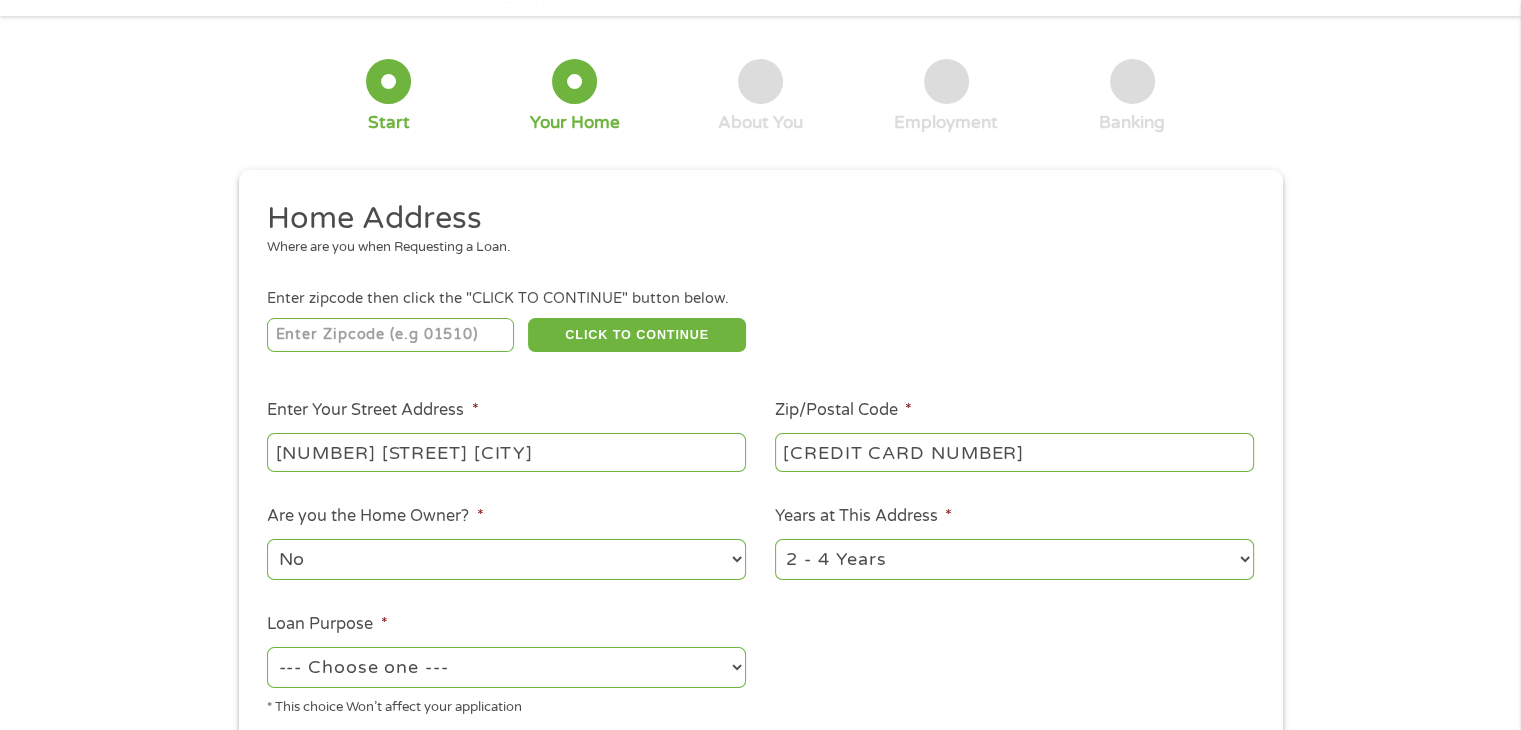 scroll, scrollTop: 100, scrollLeft: 0, axis: vertical 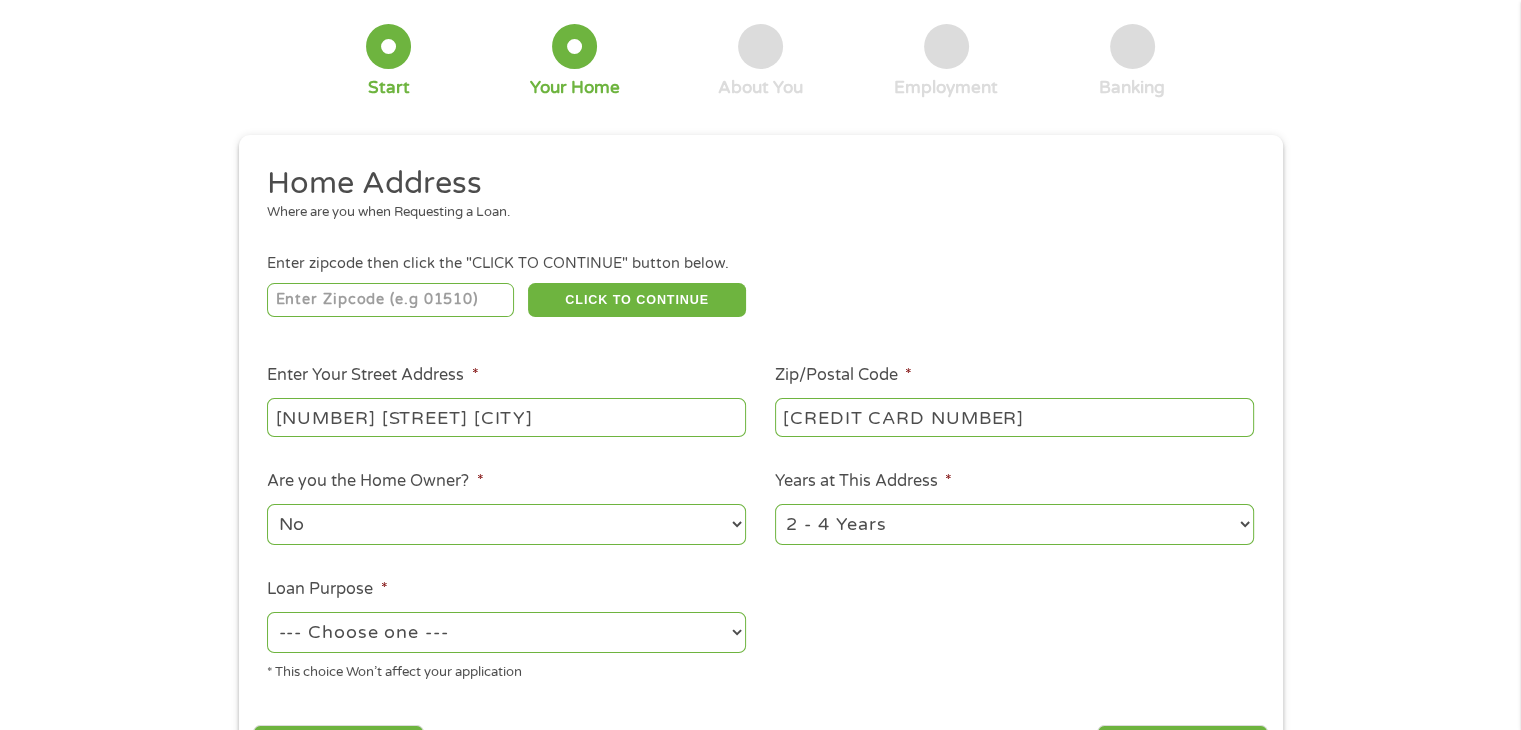 type on "[NUMBER] [STREET] [CITY]" 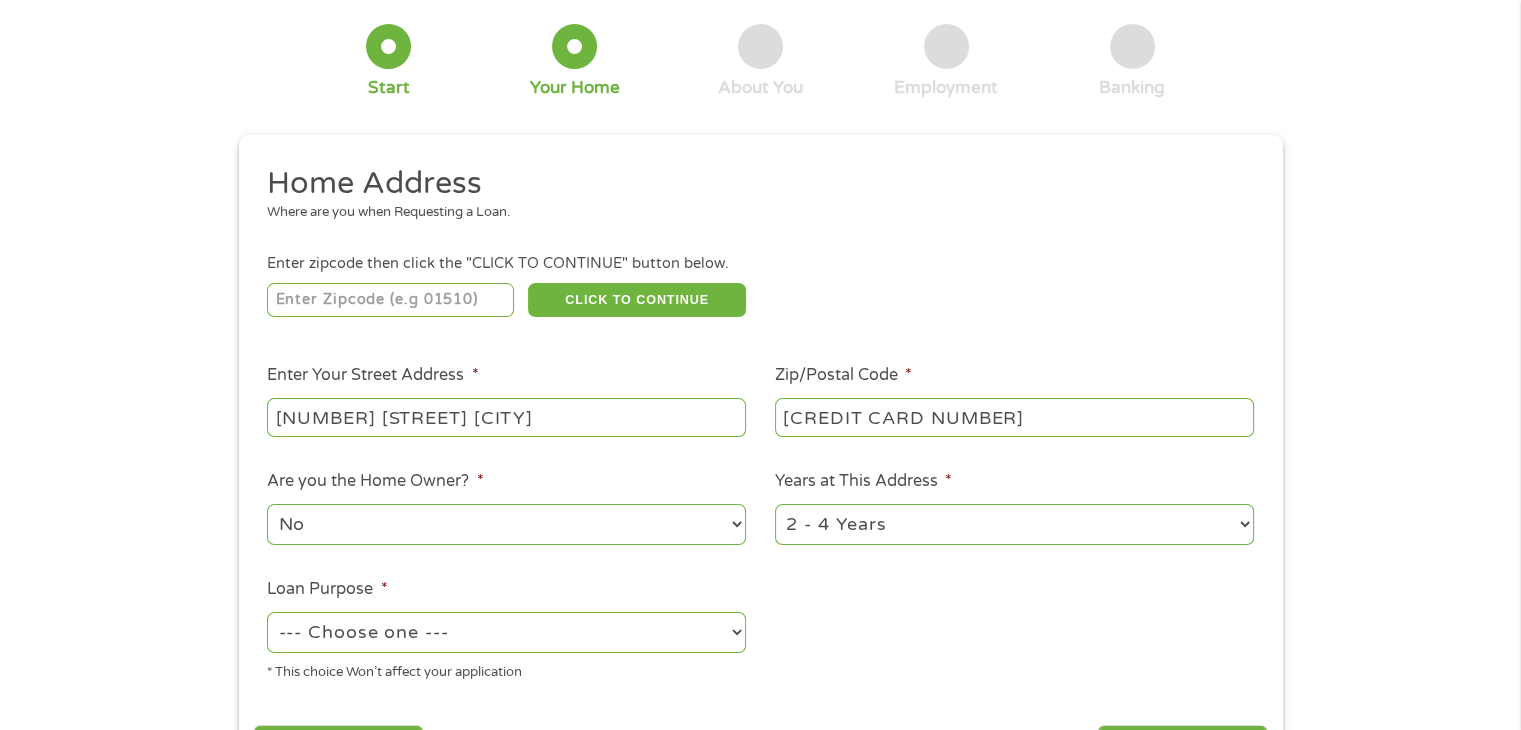 select on "60months" 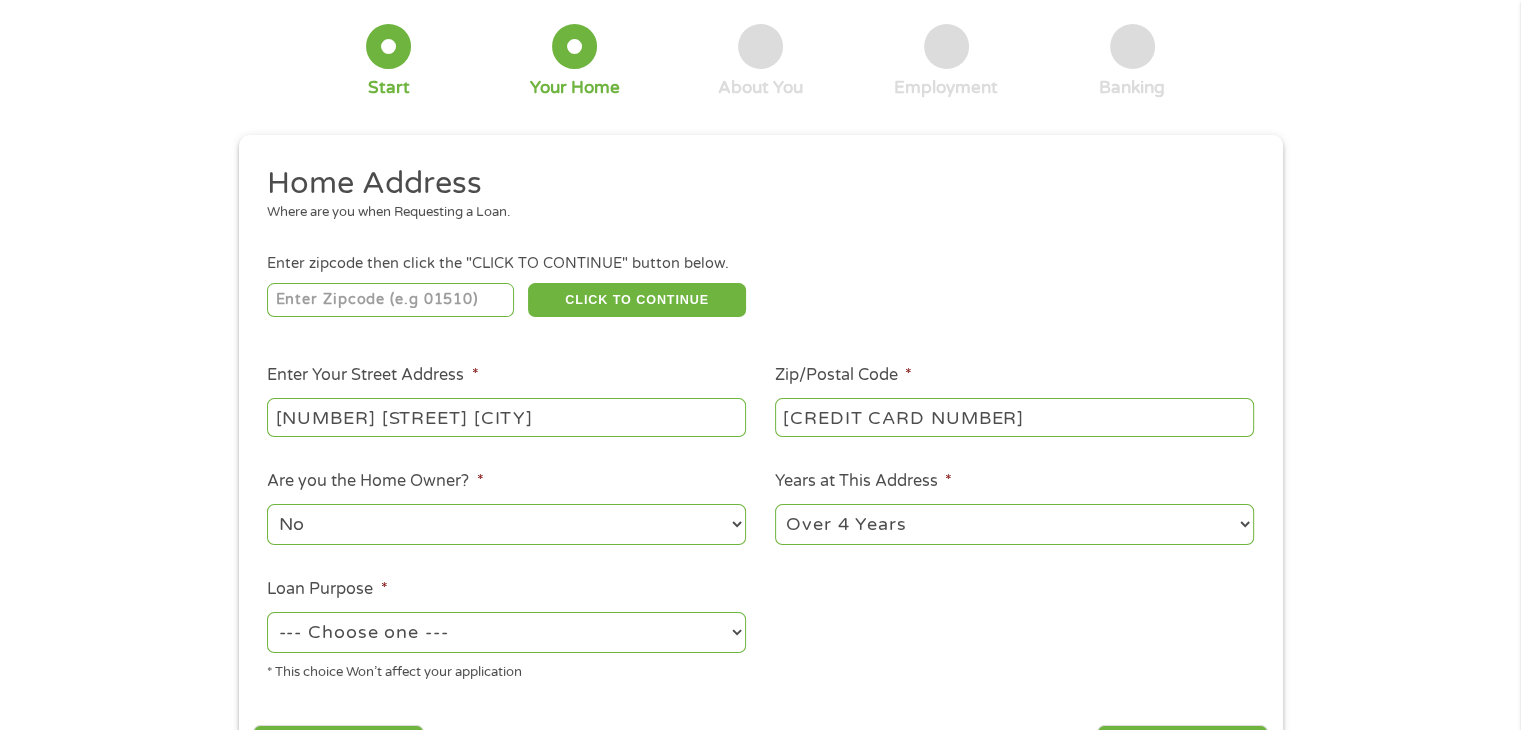 click on "1 Year or less 1 - 2 Years 2 - 4 Years Over 4 Years" at bounding box center [1014, 524] 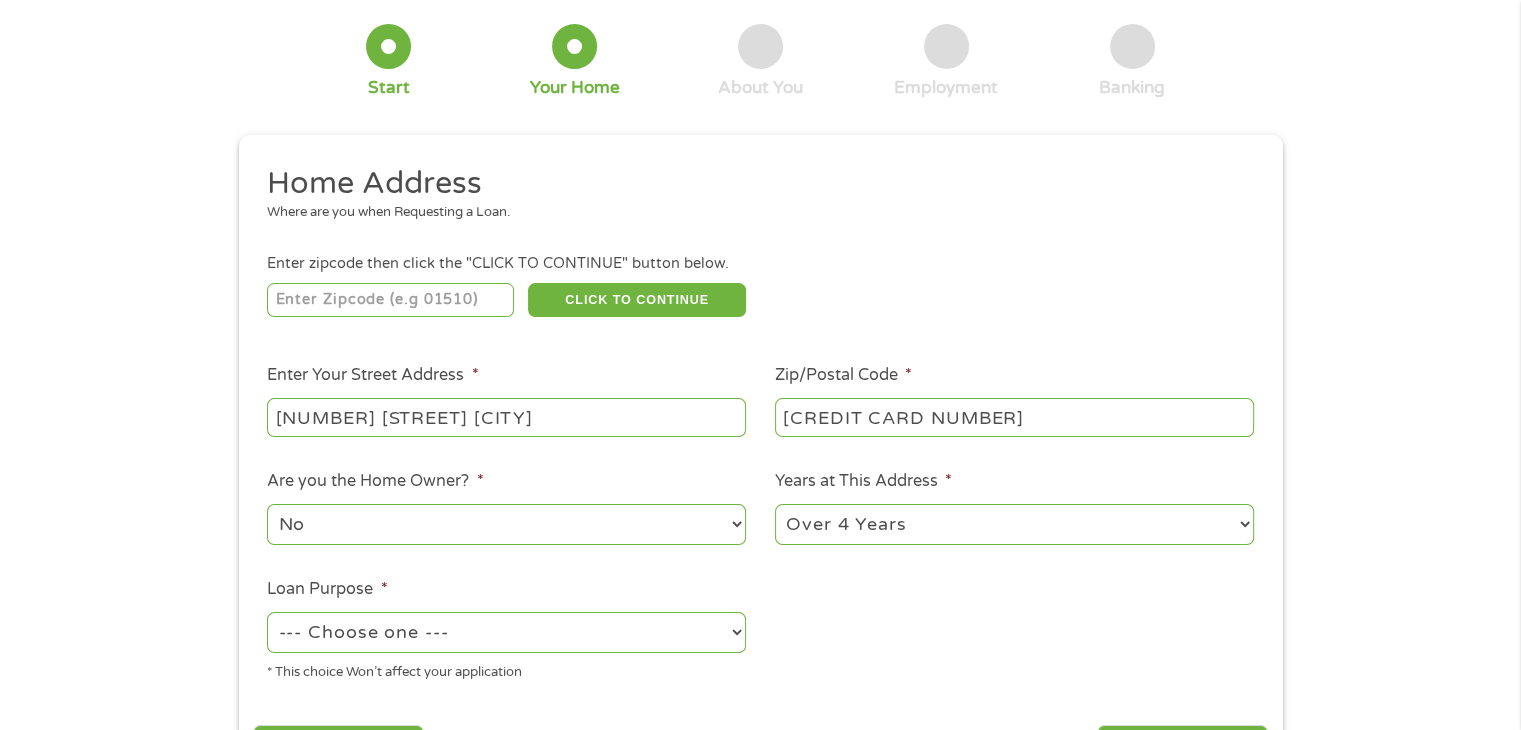 scroll, scrollTop: 200, scrollLeft: 0, axis: vertical 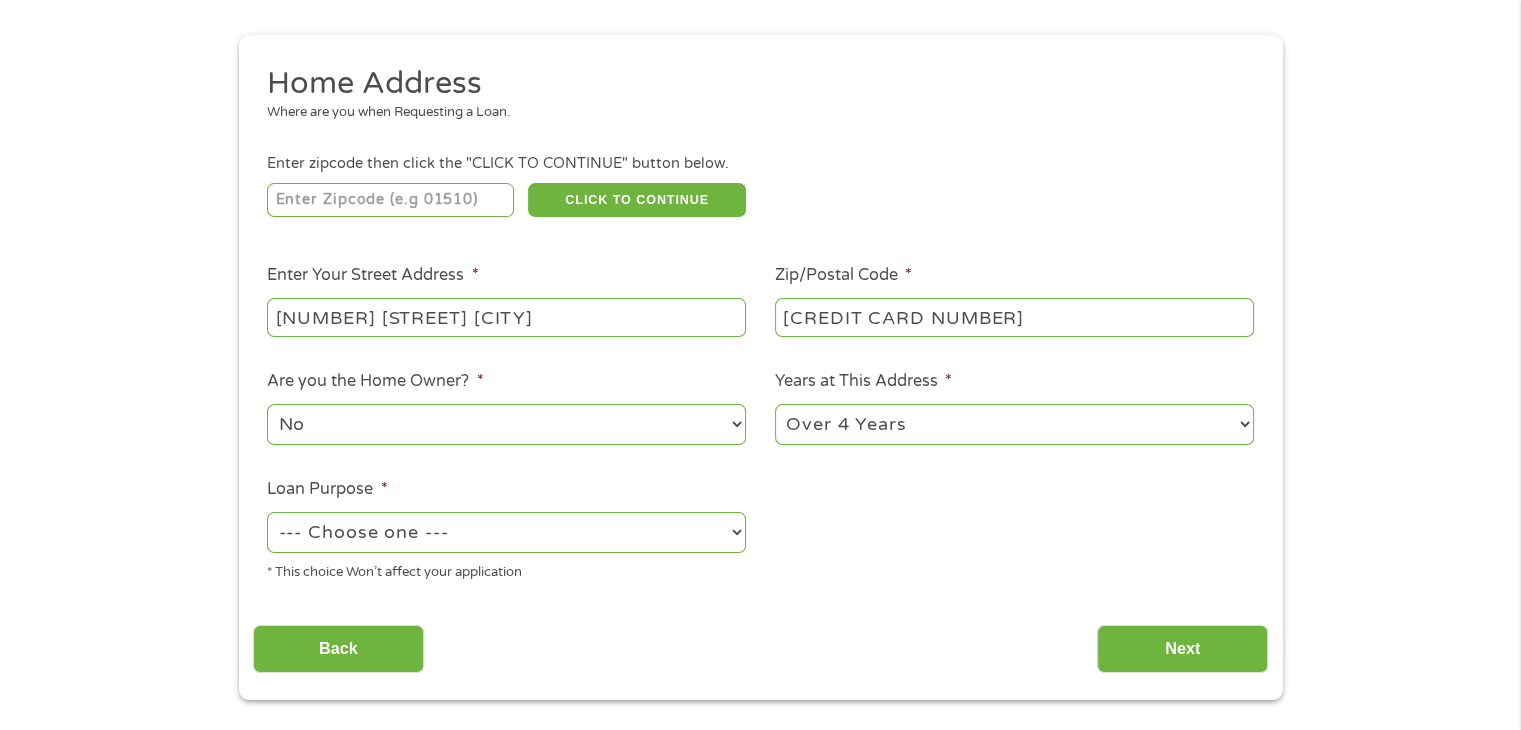 click on "--- Choose one --- Pay Bills Debt Consolidation Home Improvement Major Purchase Car Loan Short Term Cash Medical Expenses Other" at bounding box center [506, 532] 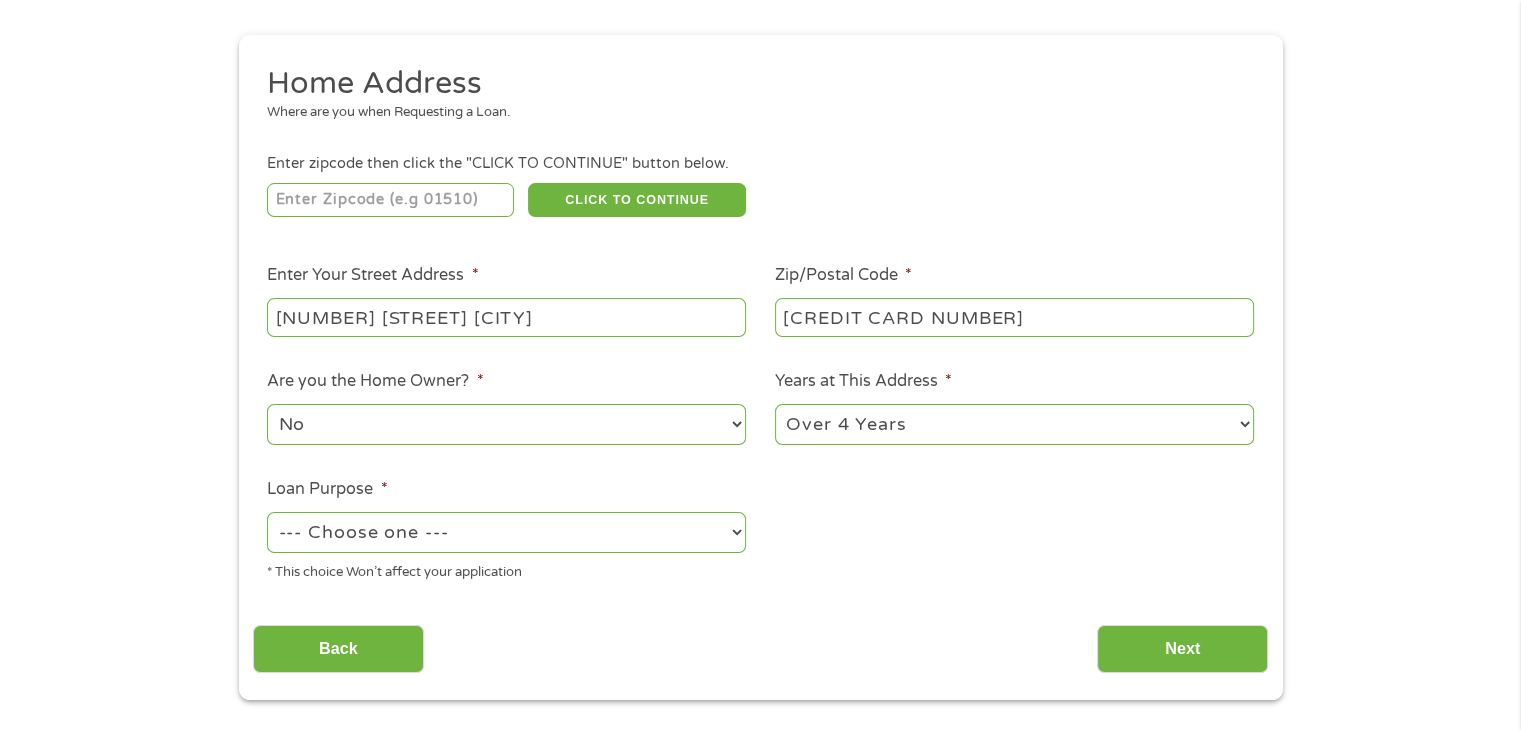 select on "shorttermcash" 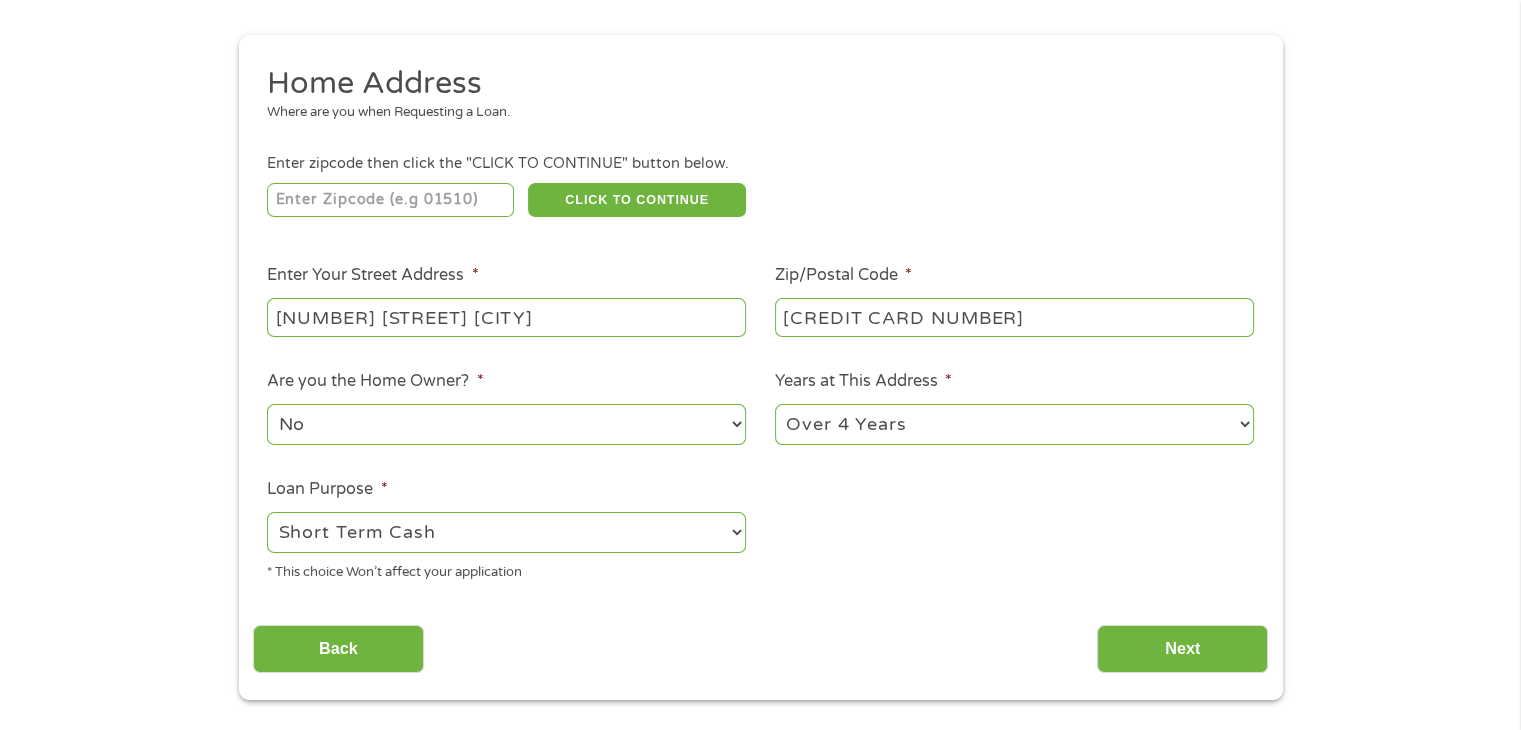 click on "--- Choose one --- Pay Bills Debt Consolidation Home Improvement Major Purchase Car Loan Short Term Cash Medical Expenses Other" at bounding box center [506, 532] 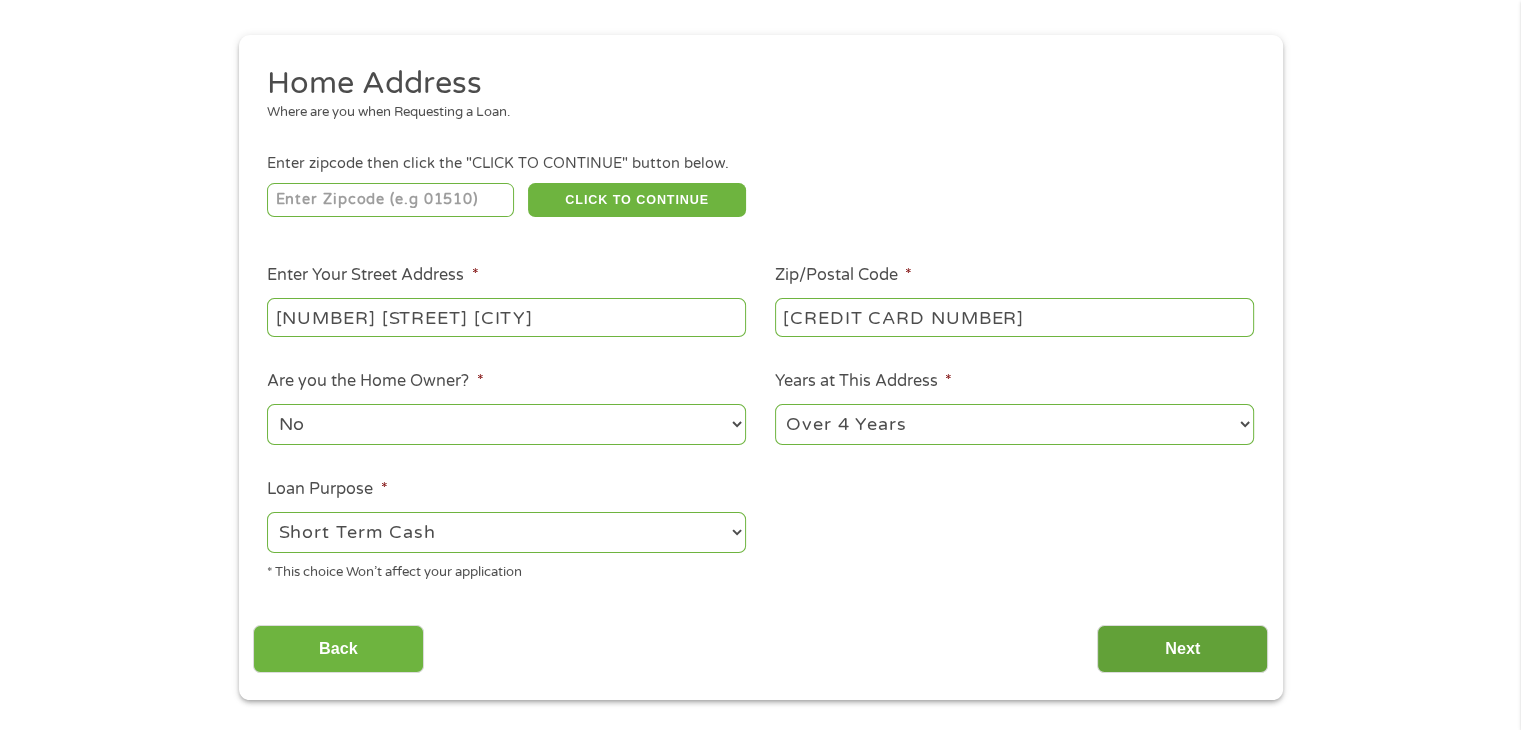 click on "Next" at bounding box center [1182, 649] 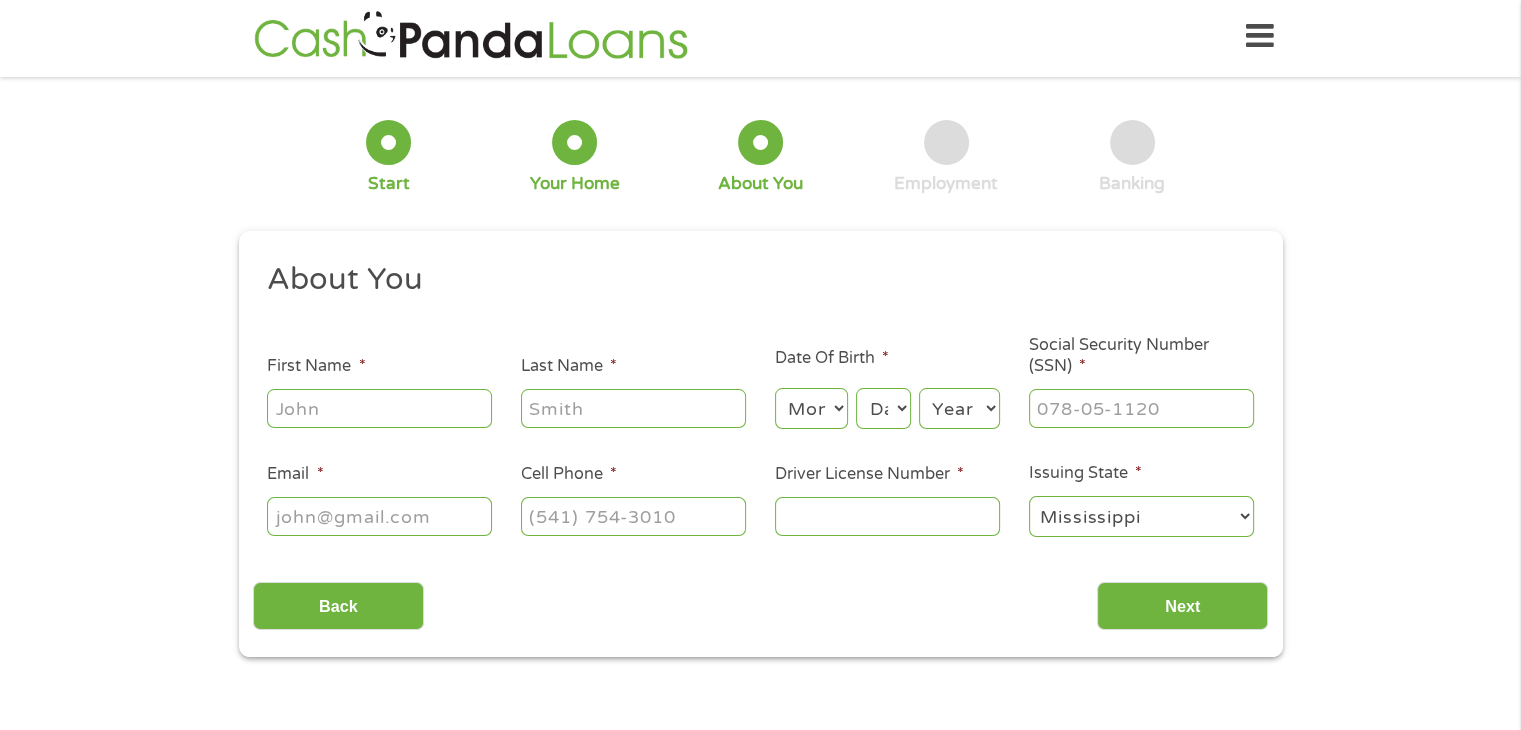 scroll, scrollTop: 0, scrollLeft: 0, axis: both 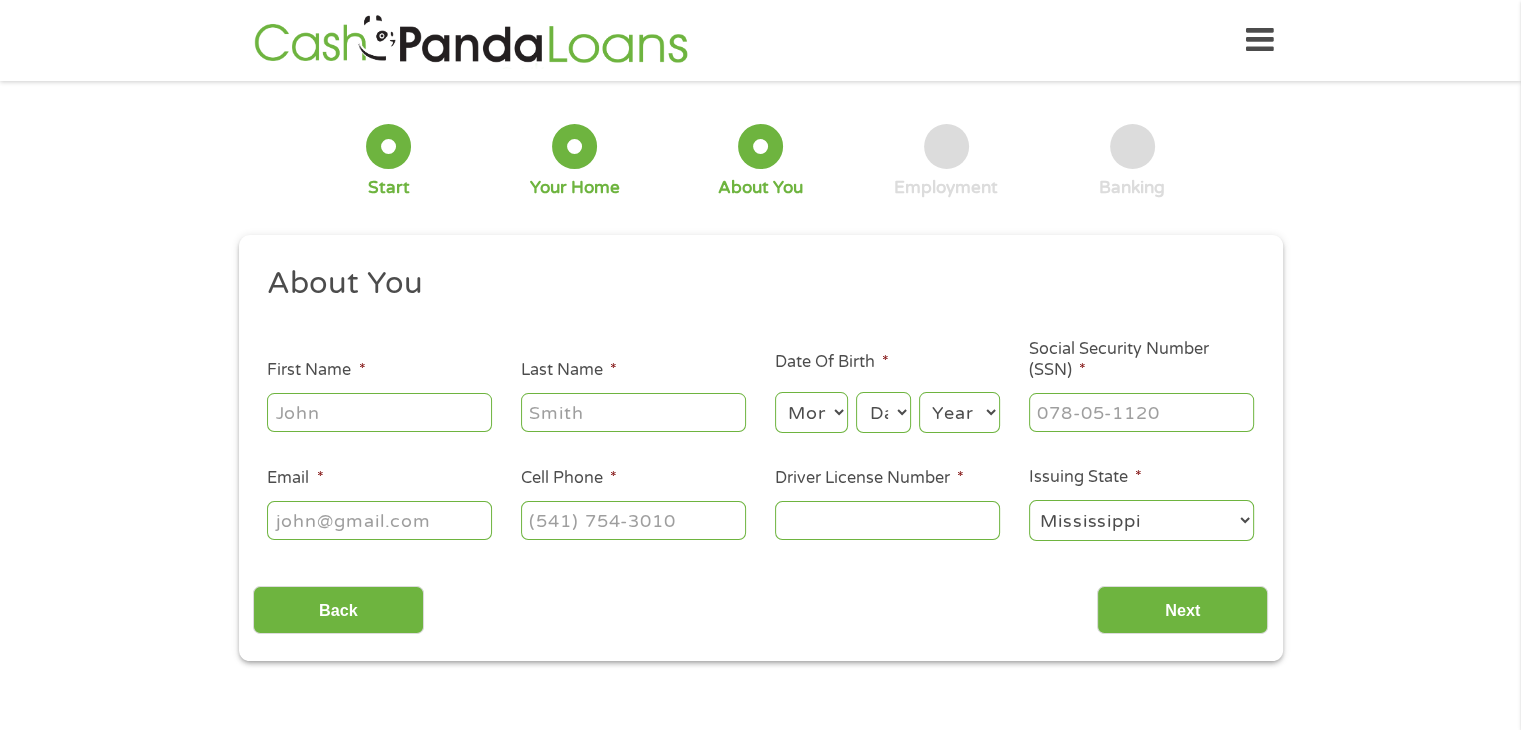 click on "First Name *" at bounding box center [379, 412] 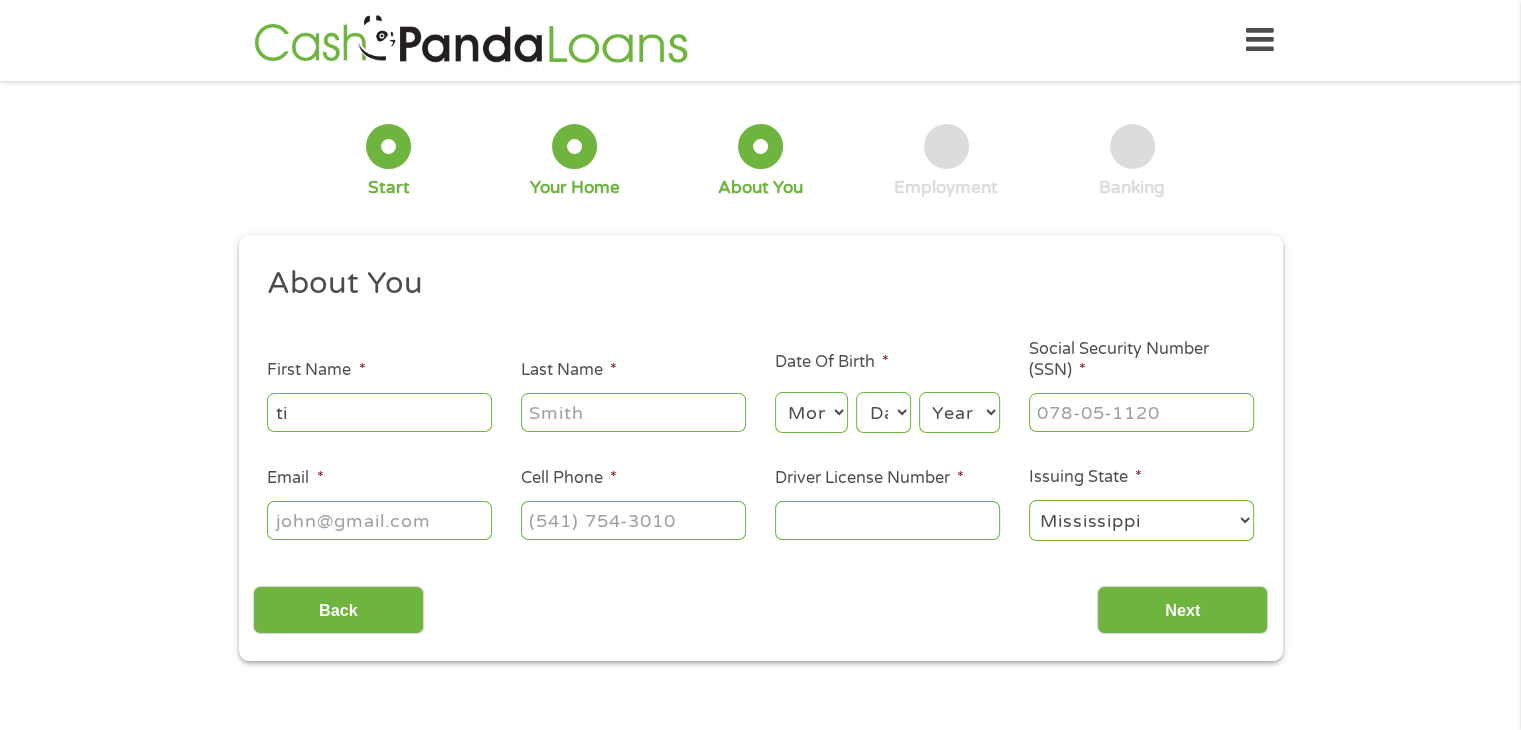 type on "t" 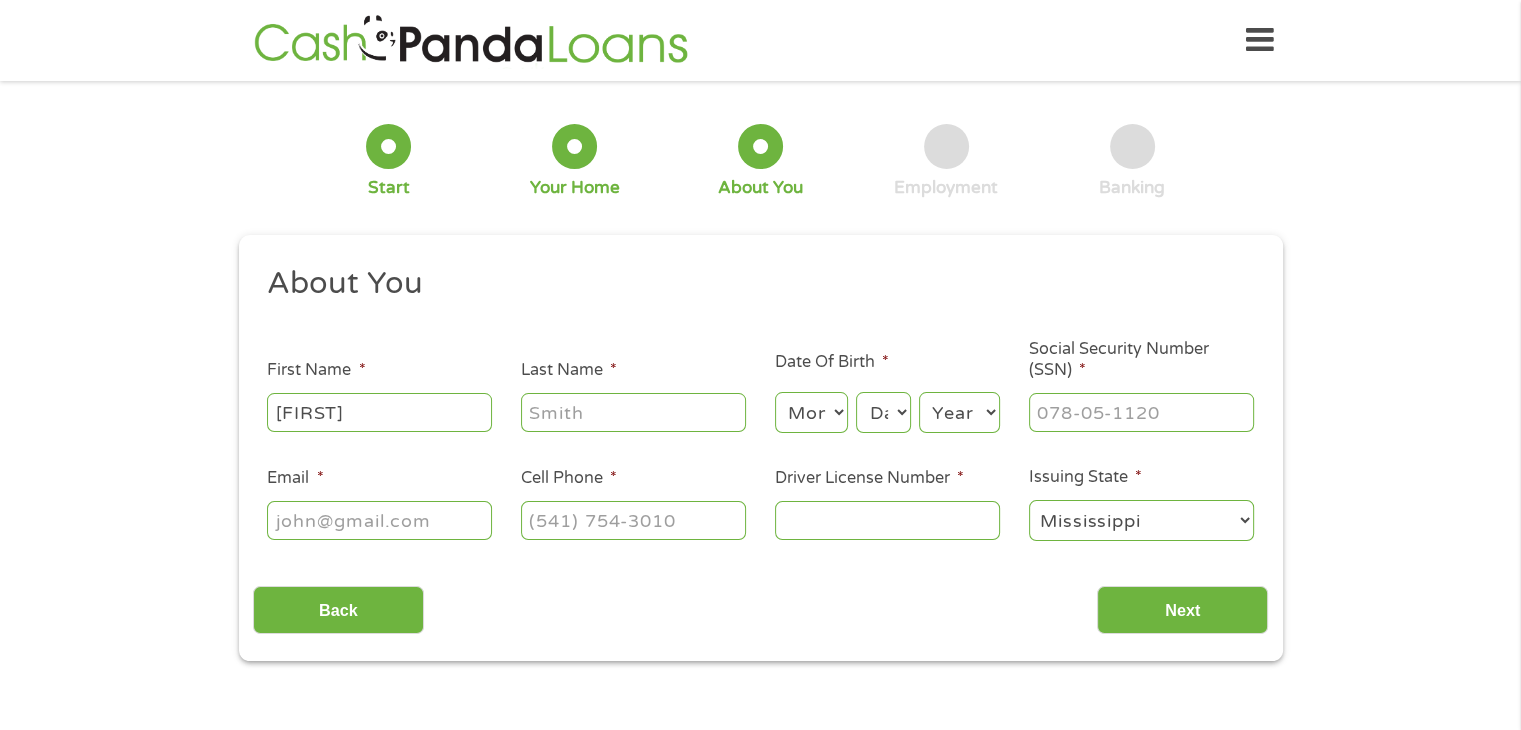 type on "[FIRST]" 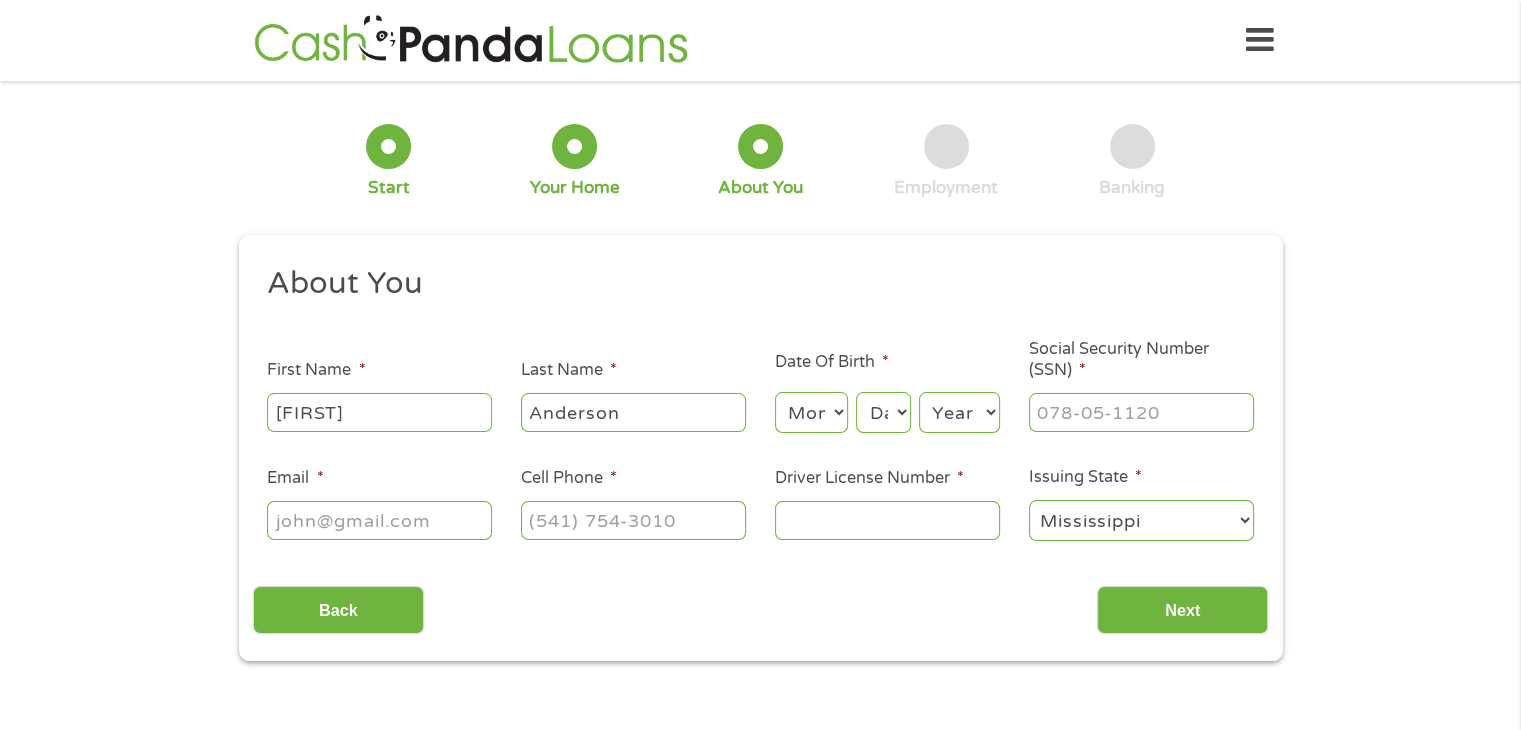 type on "Anderson" 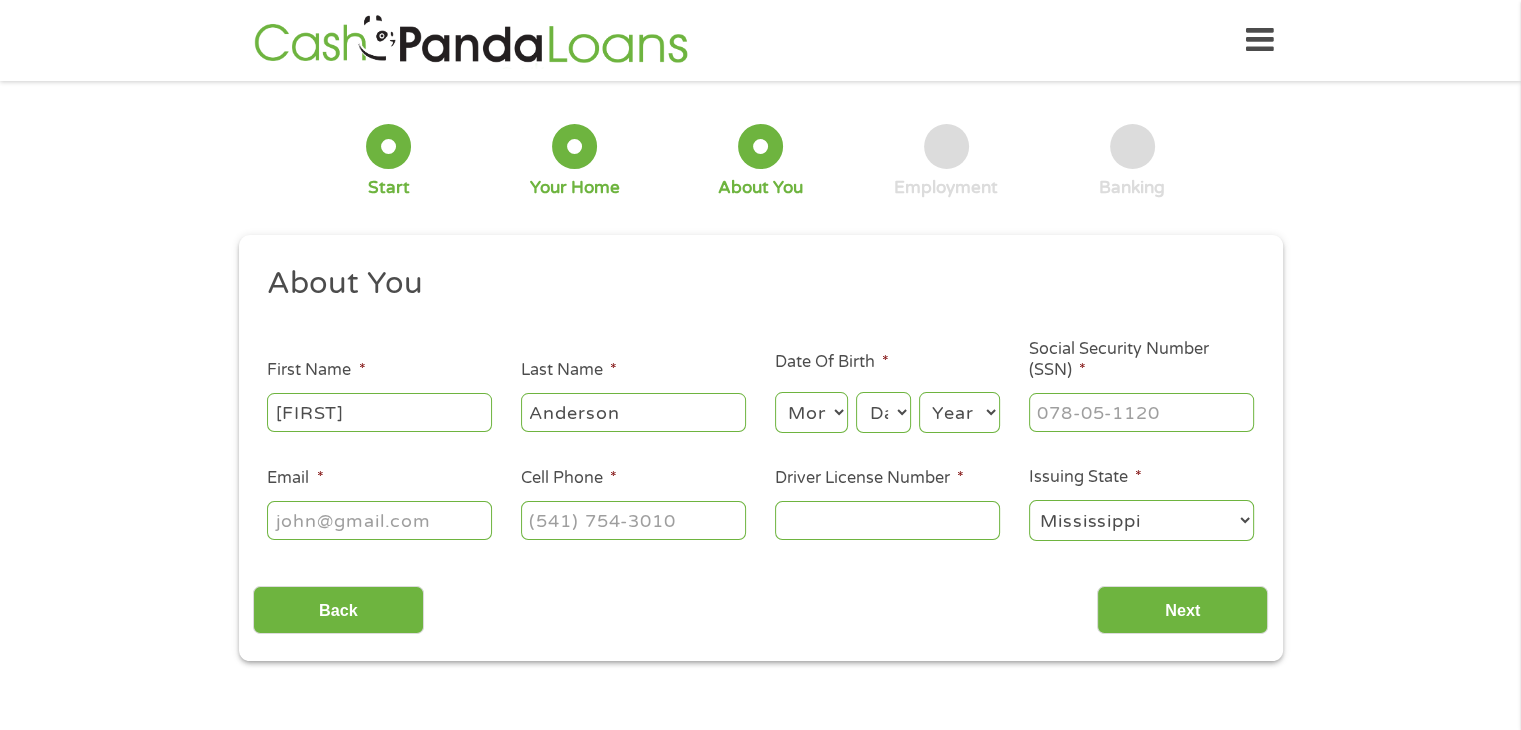 select on "3" 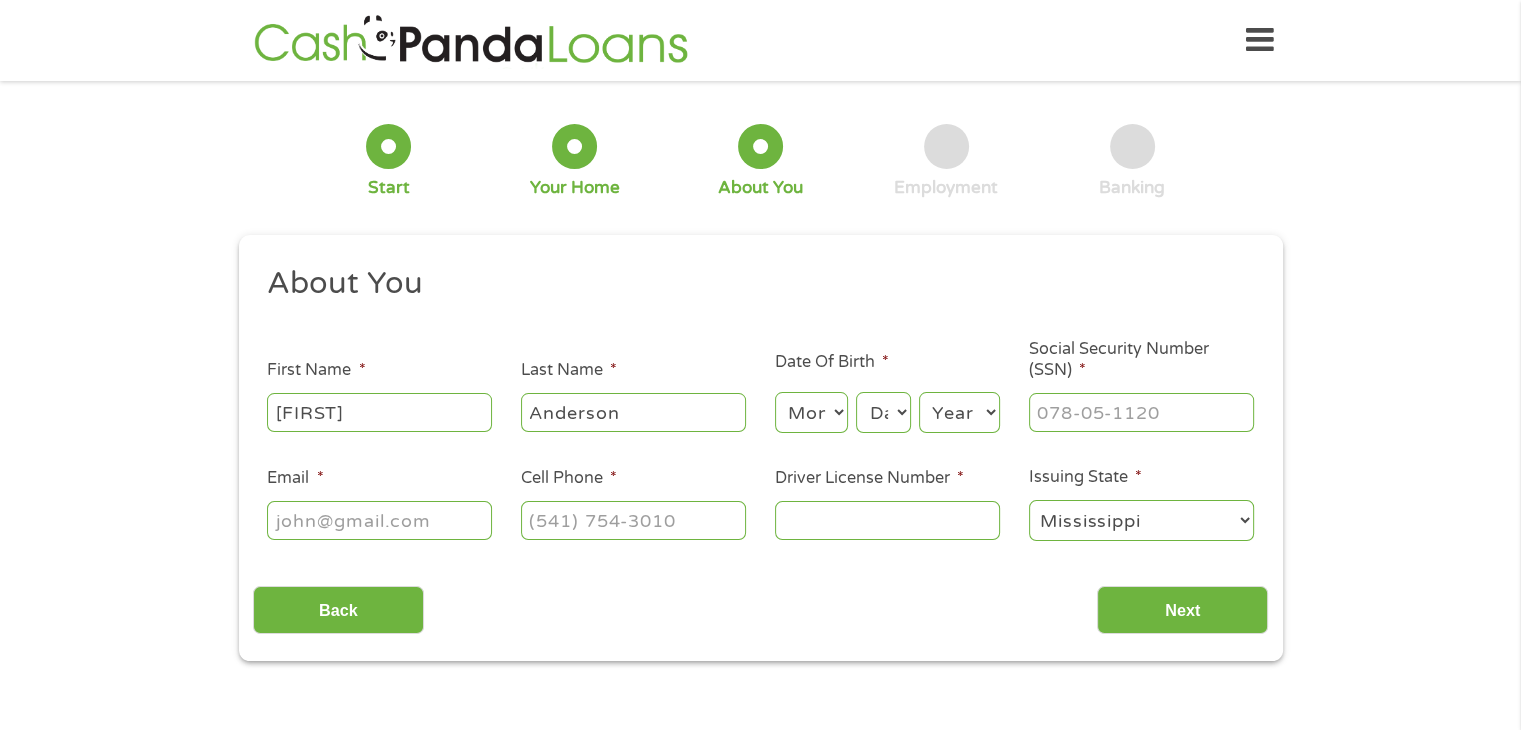 click on "Month 1 2 3 4 5 6 7 8 9 10 11 12" at bounding box center [811, 412] 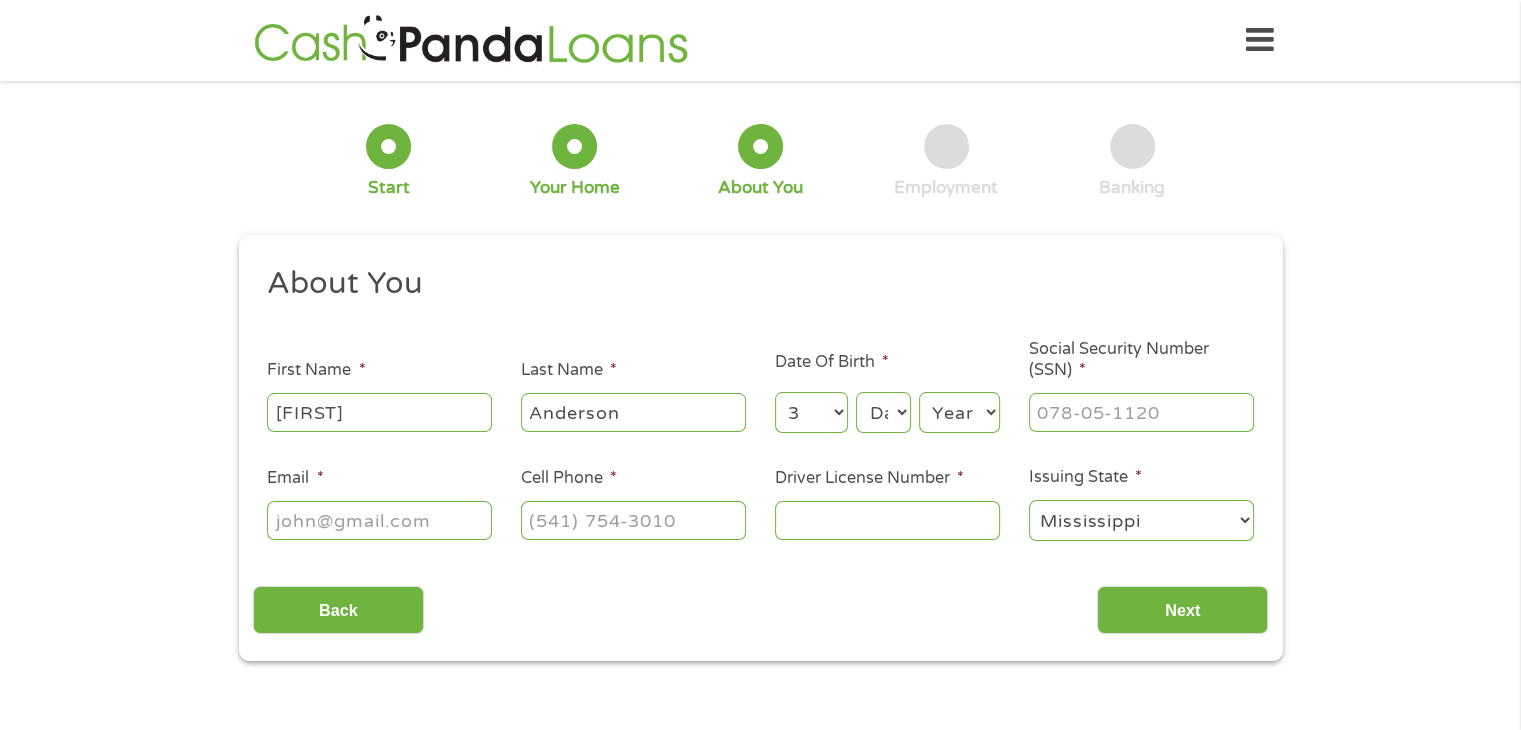 click on "Day 1 2 3 4 5 6 7 8 9 10 11 12 13 14 15 16 17 18 19 20 21 22 23 24 25 26 27 28 29 30 31" at bounding box center (883, 412) 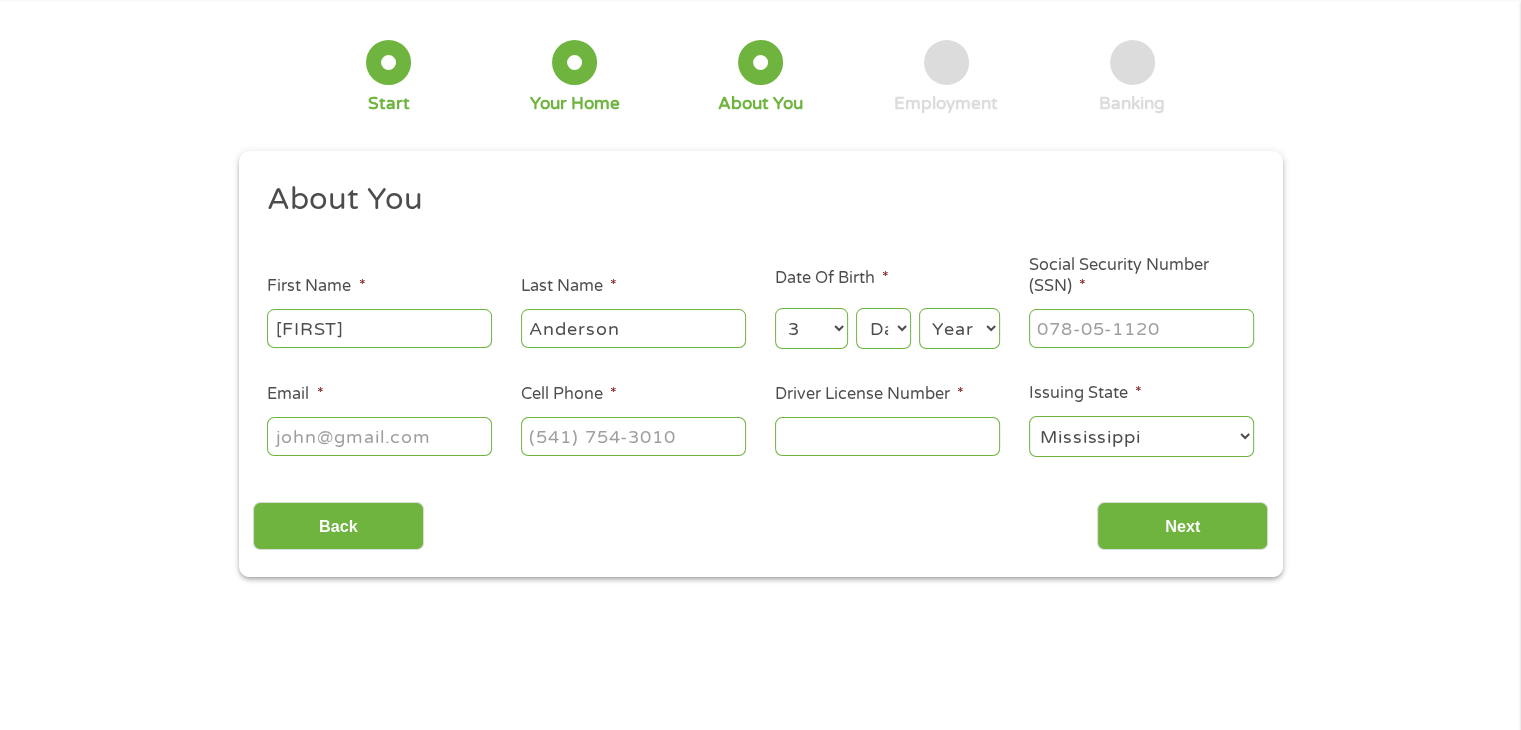 scroll, scrollTop: 0, scrollLeft: 0, axis: both 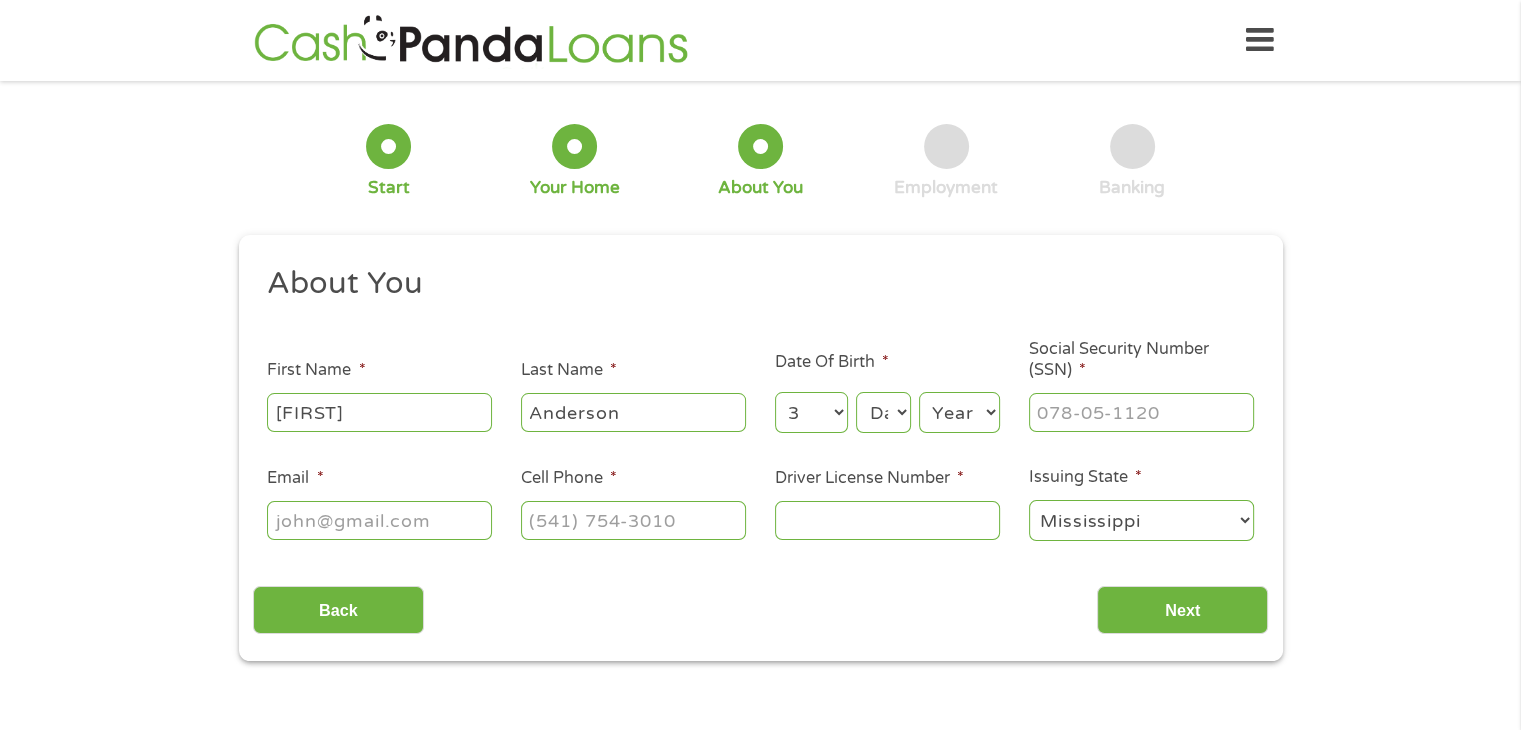 click on "Day 1 2 3 4 5 6 7 8 9 10 11 12 13 14 15 16 17 18 19 20 21 22 23 24 25 26 27 28 29 30 31" at bounding box center [883, 412] 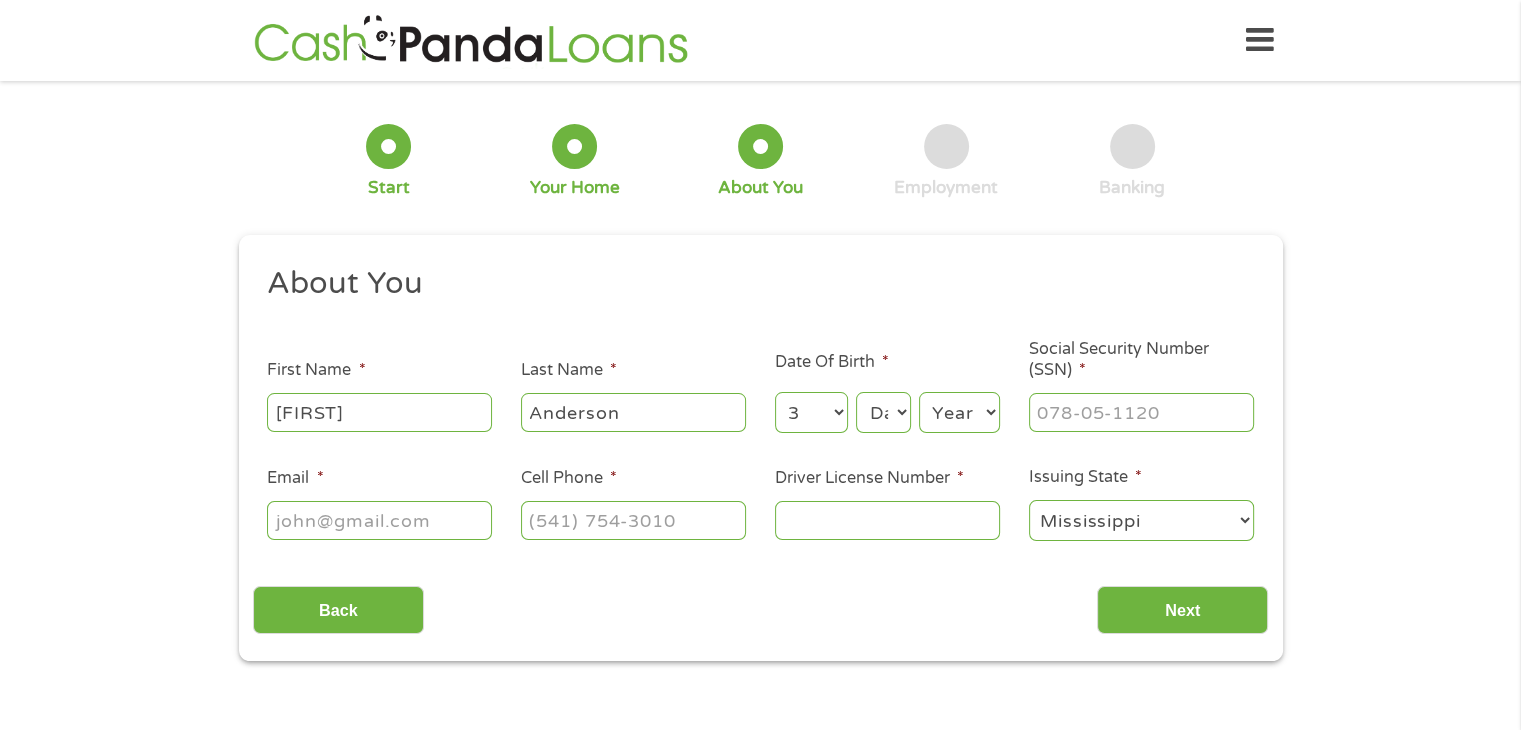 select on "23" 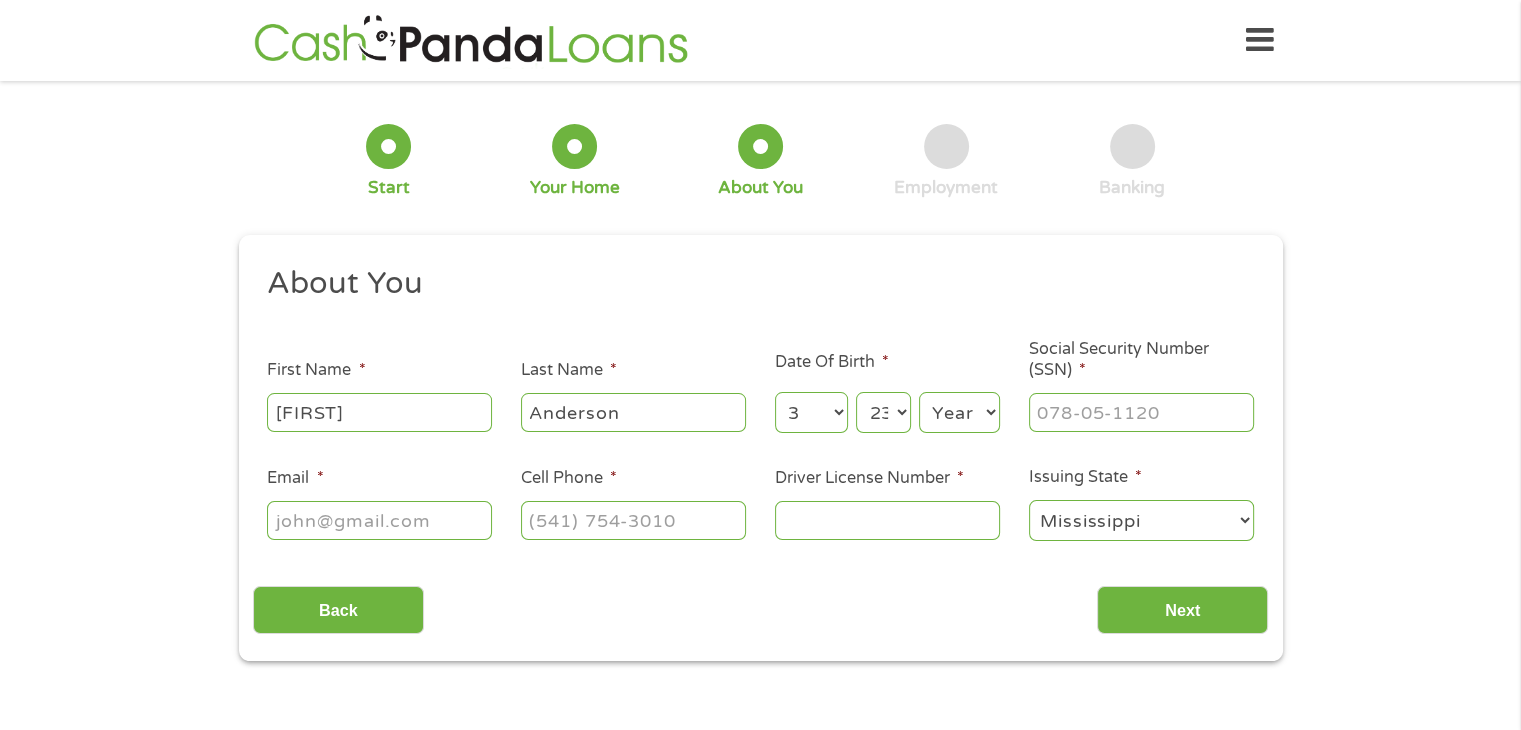 click on "Day 1 2 3 4 5 6 7 8 9 10 11 12 13 14 15 16 17 18 19 20 21 22 23 24 25 26 27 28 29 30 31" at bounding box center (883, 412) 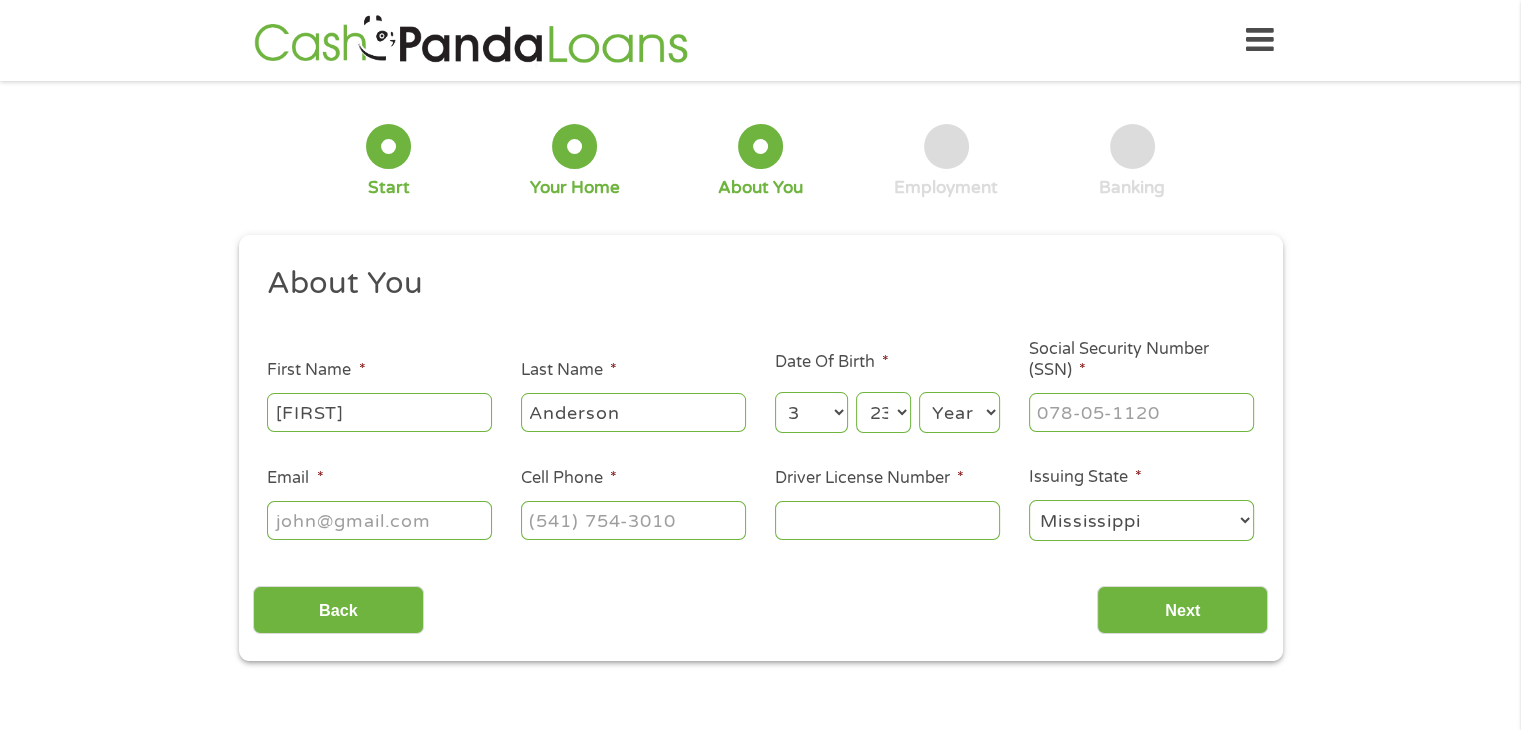select on "1966" 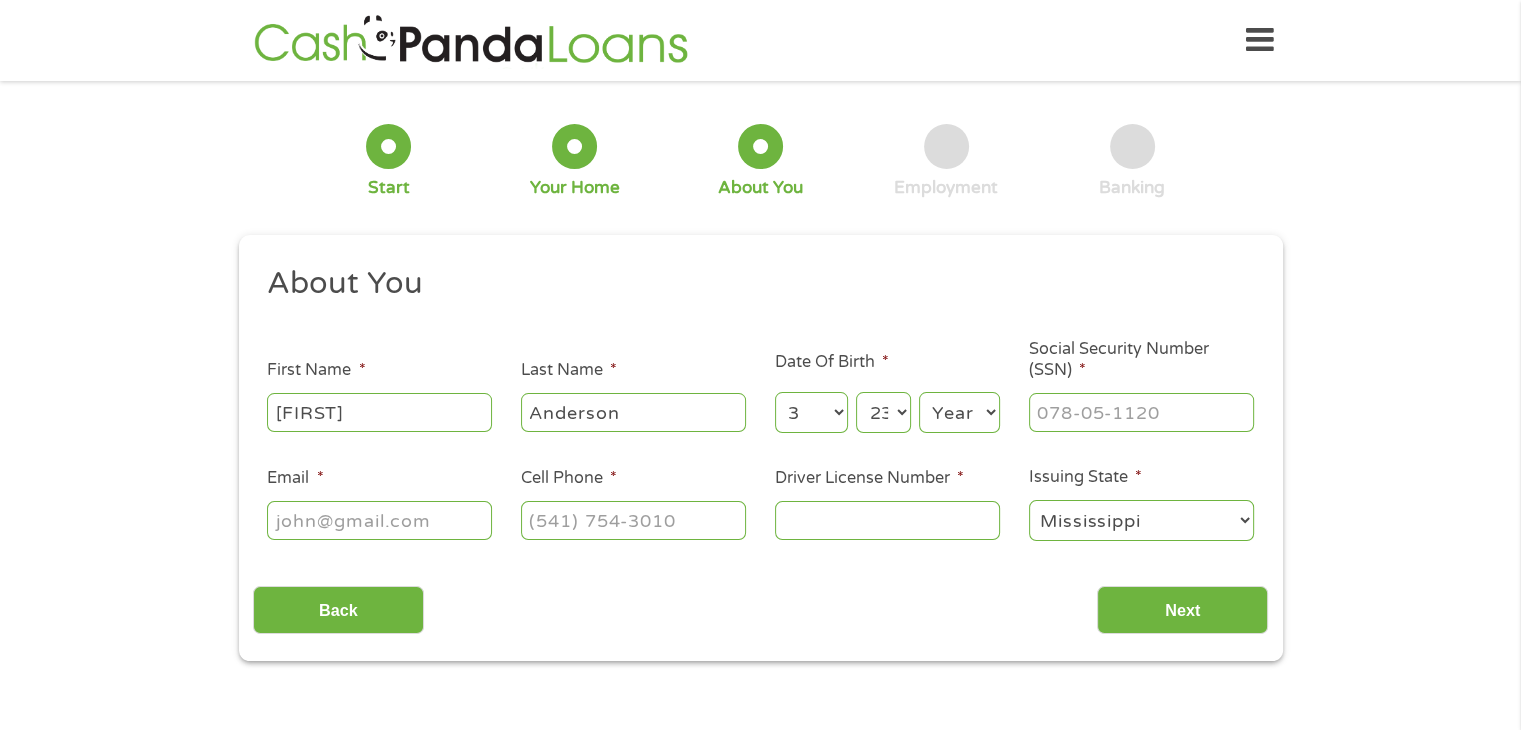 click on "Year 2007 2006 2005 2004 2003 2002 2001 2000 1999 1998 1997 1996 1995 1994 1993 1992 1991 1990 1989 1988 1987 1986 1985 1984 1983 1982 1981 1980 1979 1978 1977 1976 1975 1974 1973 1972 1971 1970 1969 1968 1967 1966 1965 1964 1963 1962 1961 1960 1959 1958 1957 1956 1955 1954 1953 1952 1951 1950 1949 1948 1947 1946 1945 1944 1943 1942 1941 1940 1939 1938 1937 1936 1935 1934 1933 1932 1931 1930 1929 1928 1927 1926 1925 1924 1923 1922 1921 1920" at bounding box center (959, 412) 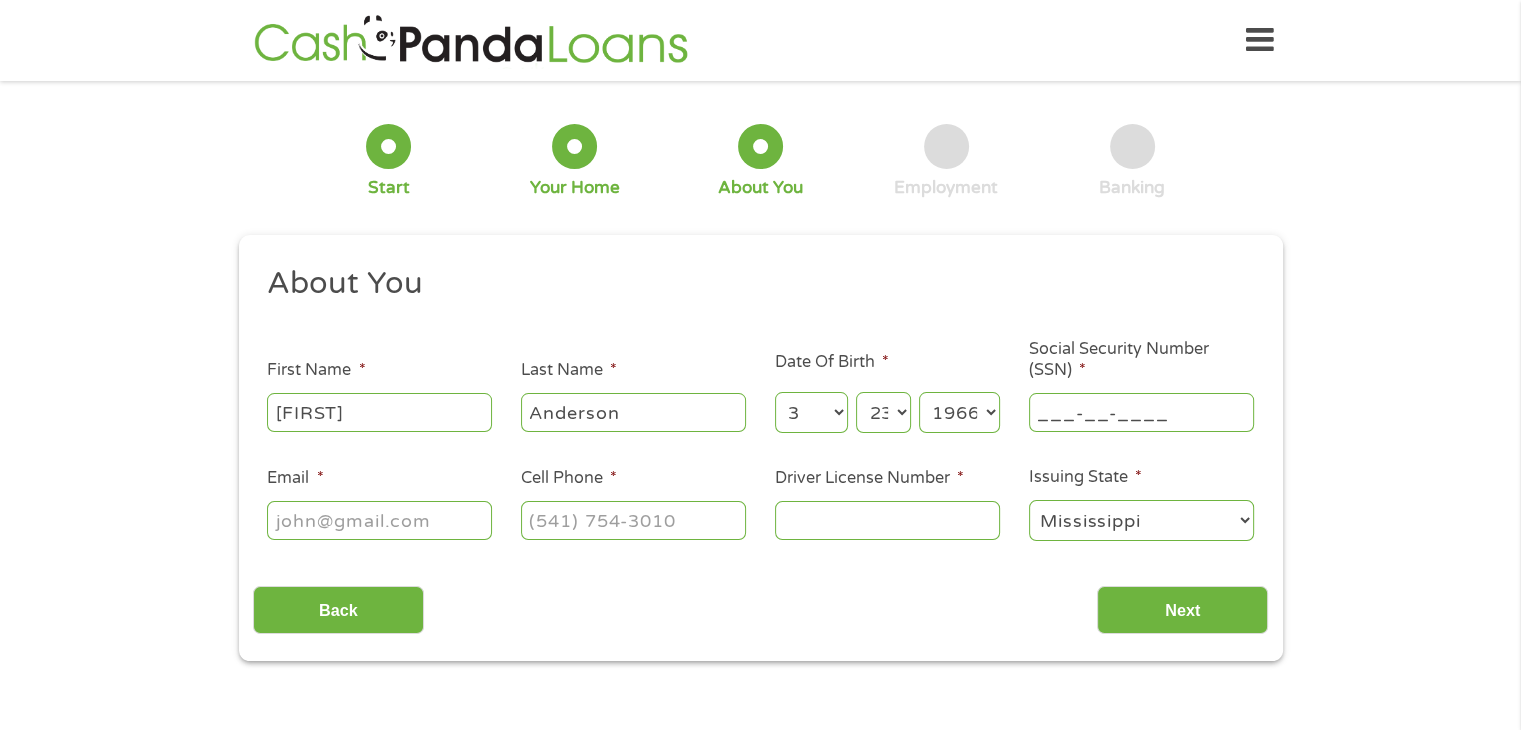 click on "___-__-____" at bounding box center (1141, 412) 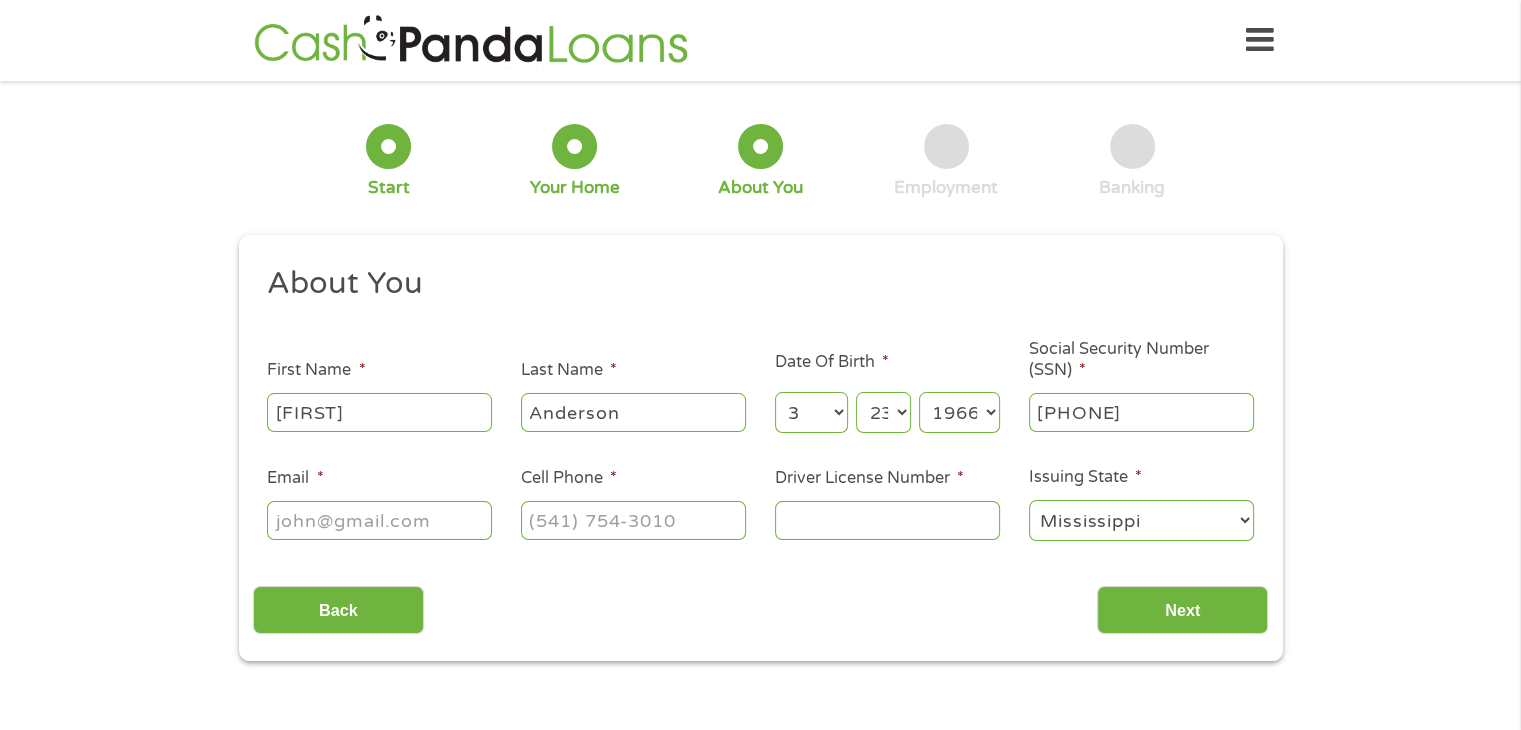 type on "[PHONE]" 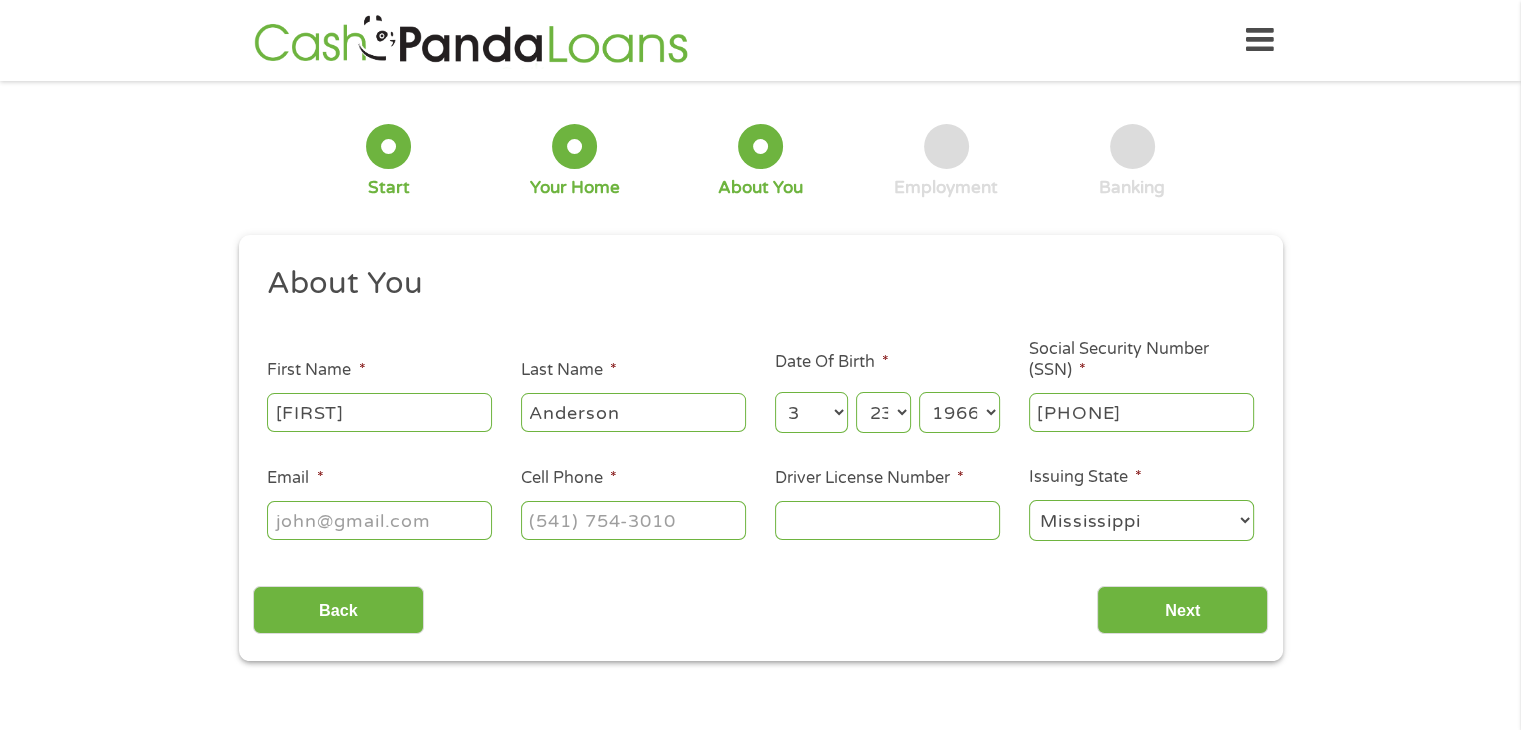click on "Email *" at bounding box center (379, 520) 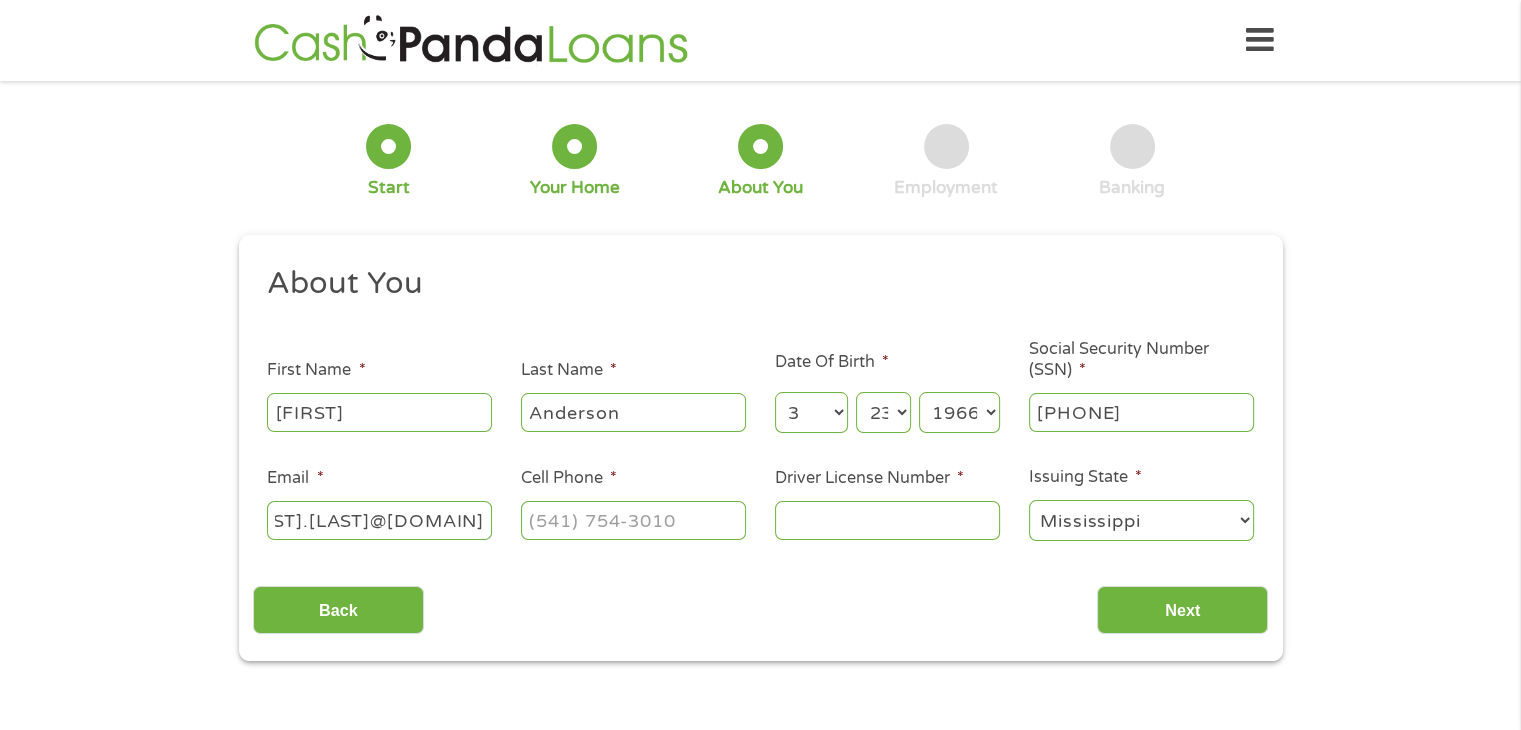 scroll, scrollTop: 0, scrollLeft: 108, axis: horizontal 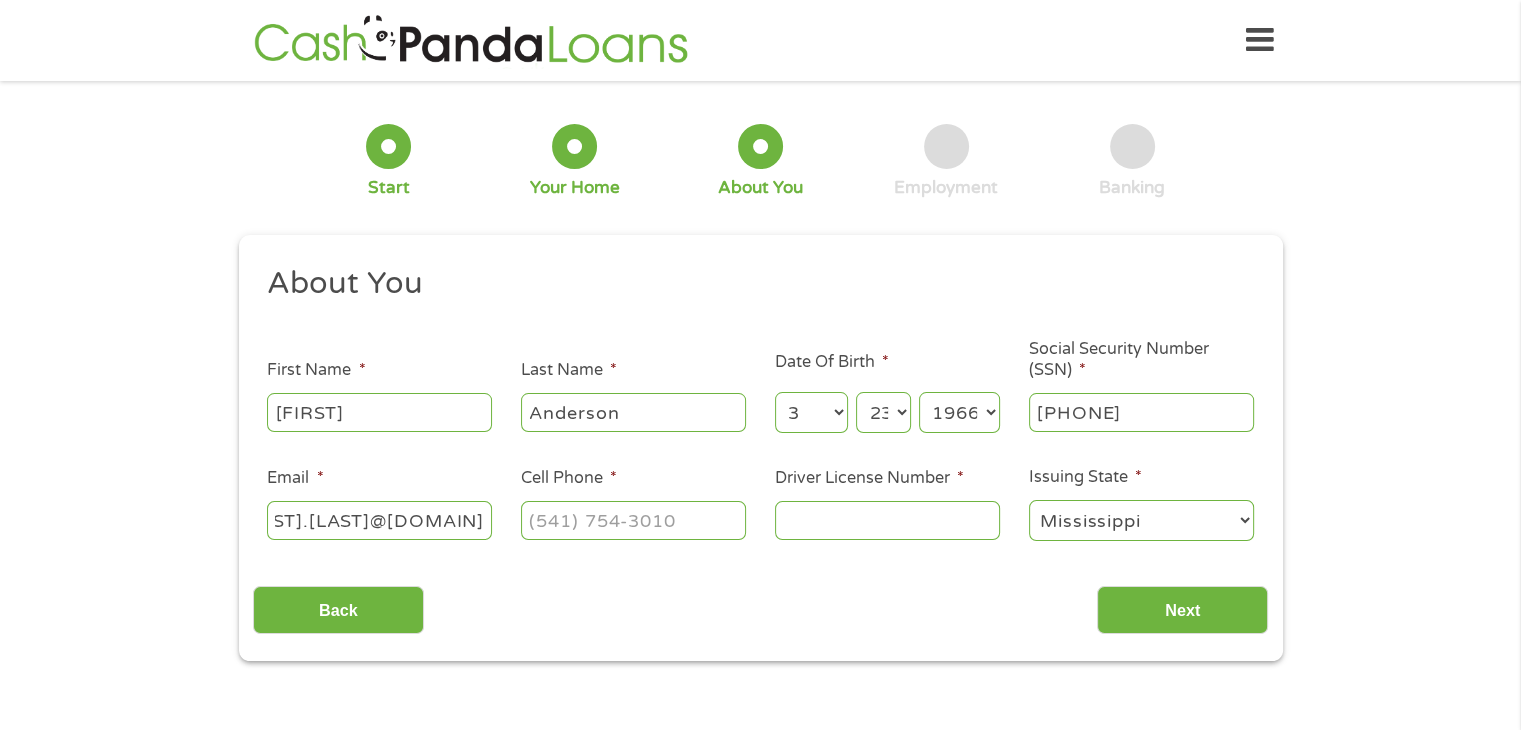 type on "[FIRST].[LAST]@[DOMAIN]" 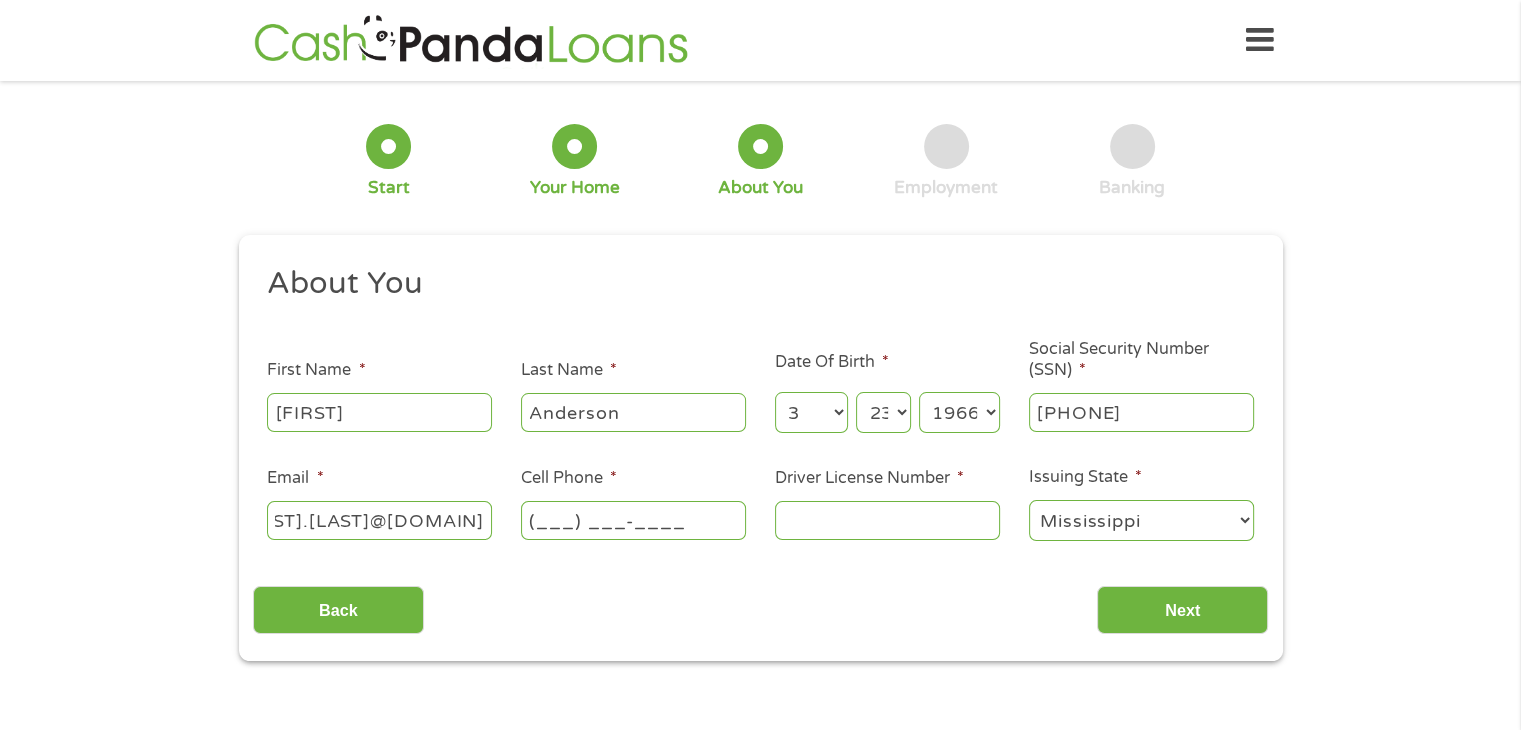 click on "(___) ___-____" at bounding box center [633, 520] 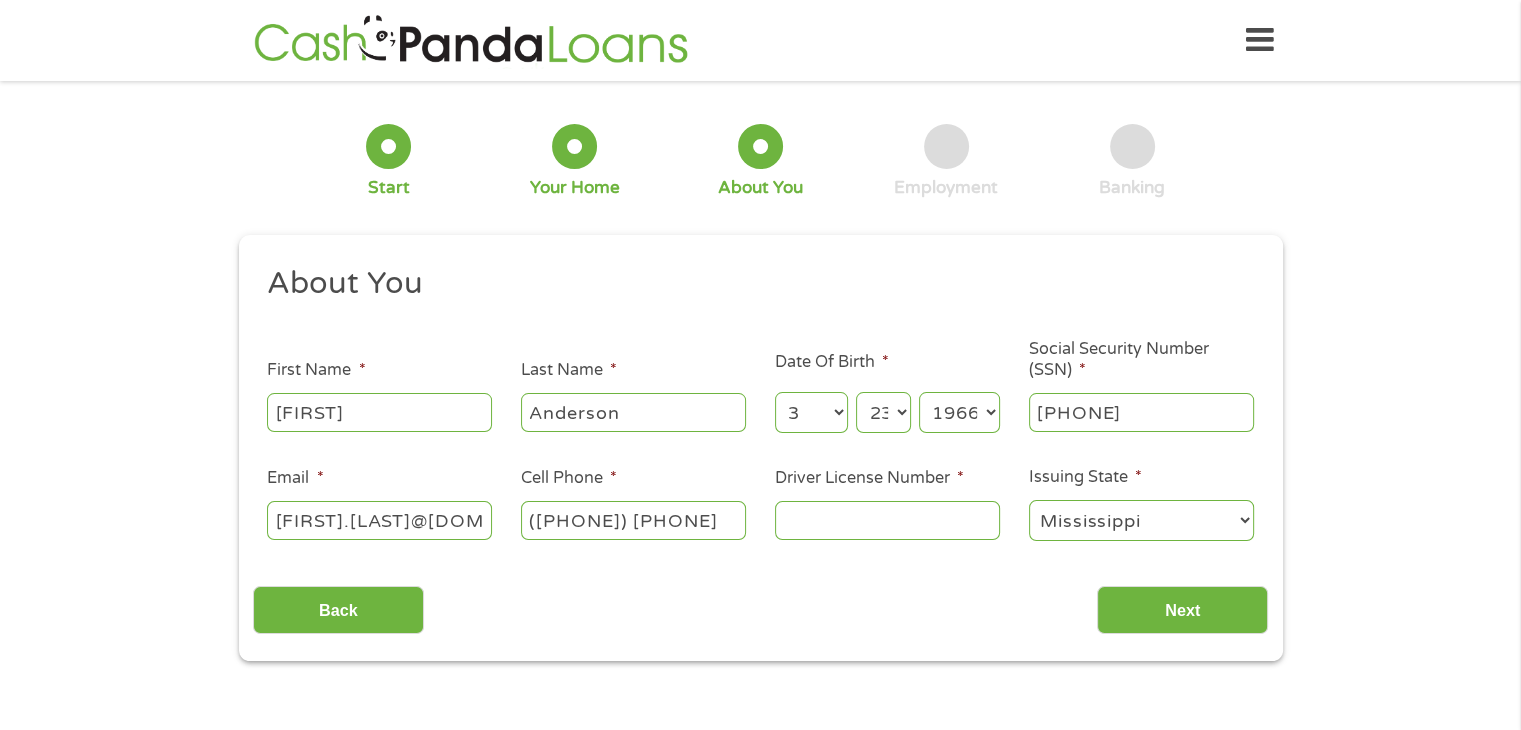 type on "([PHONE]) [PHONE]" 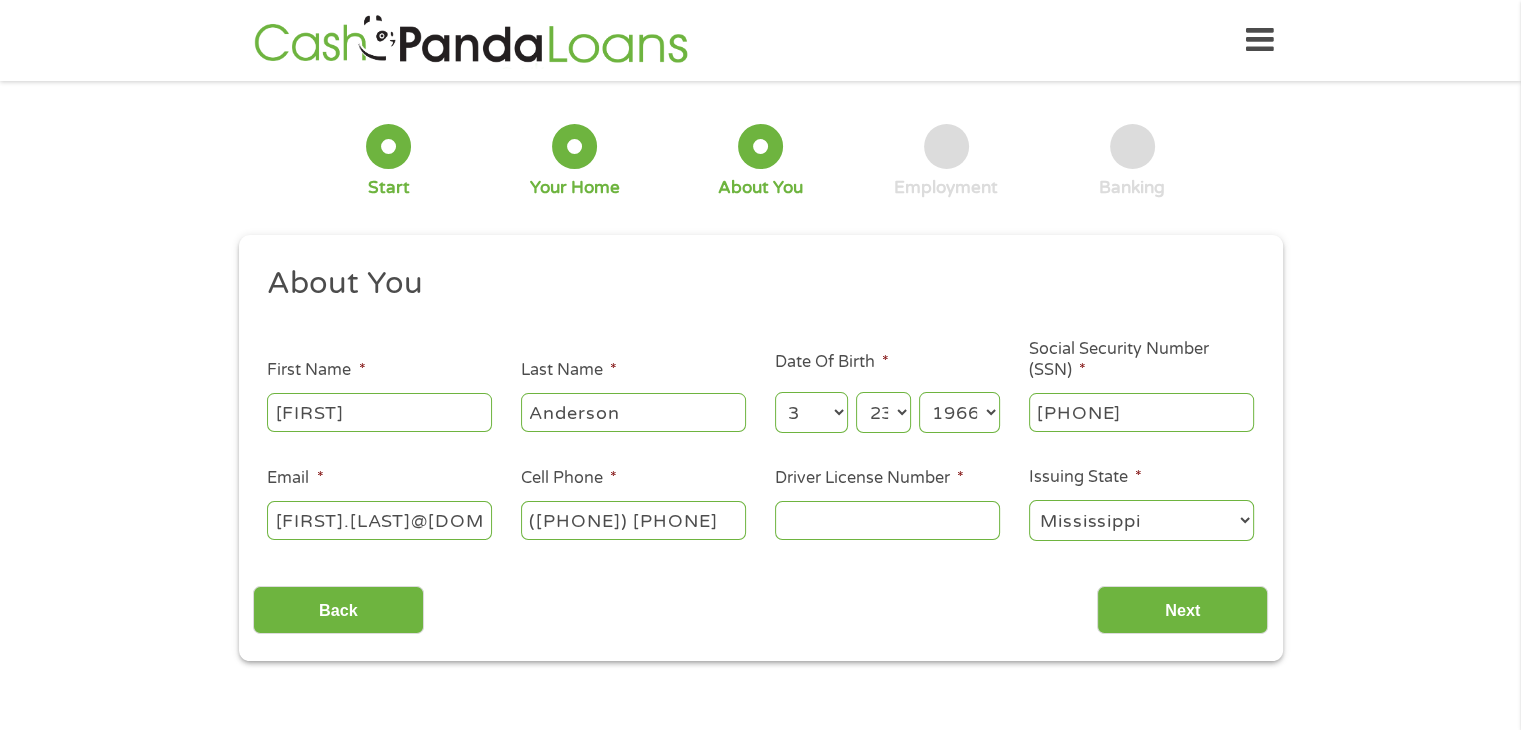 click on "Driver License Number *" at bounding box center [887, 520] 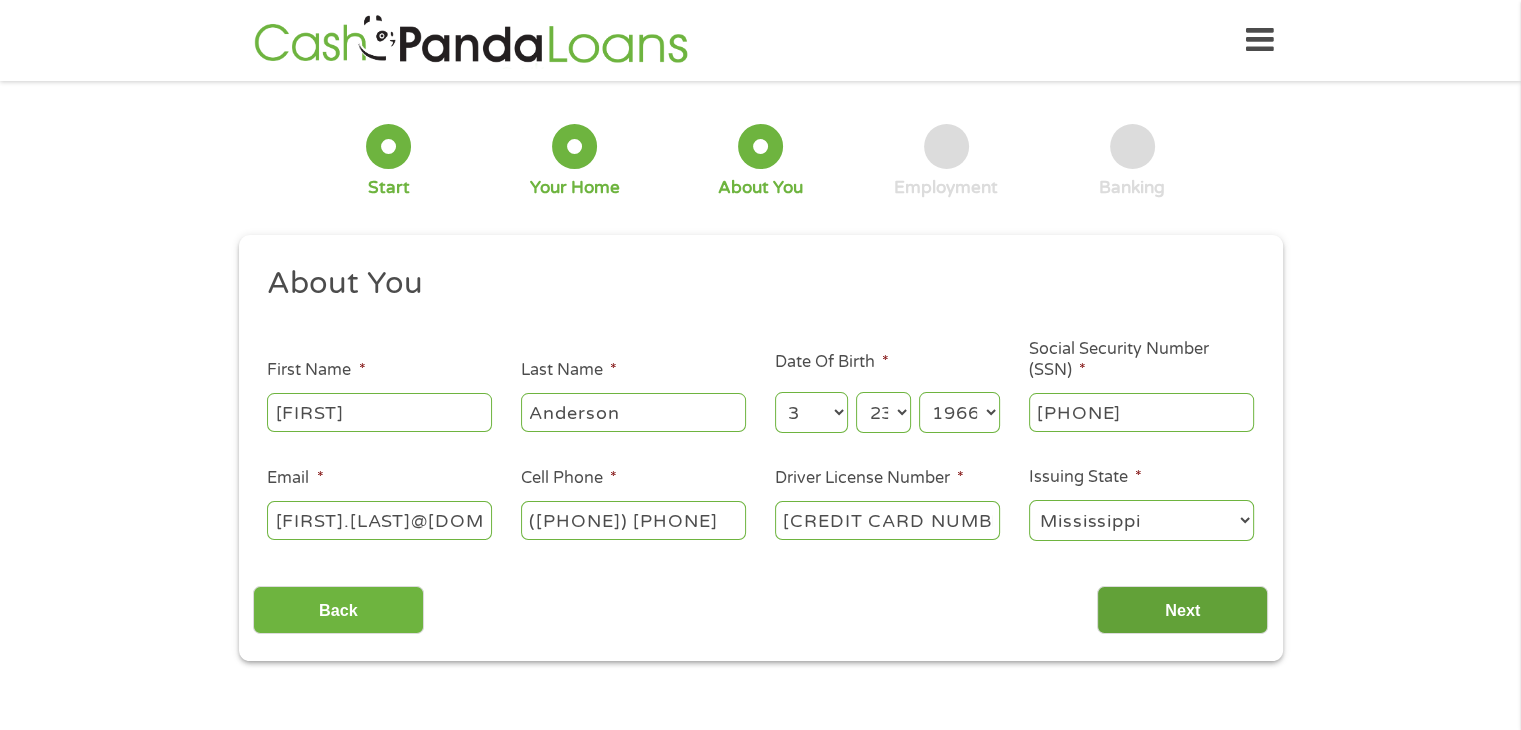 type on "[CREDIT CARD NUMBER]" 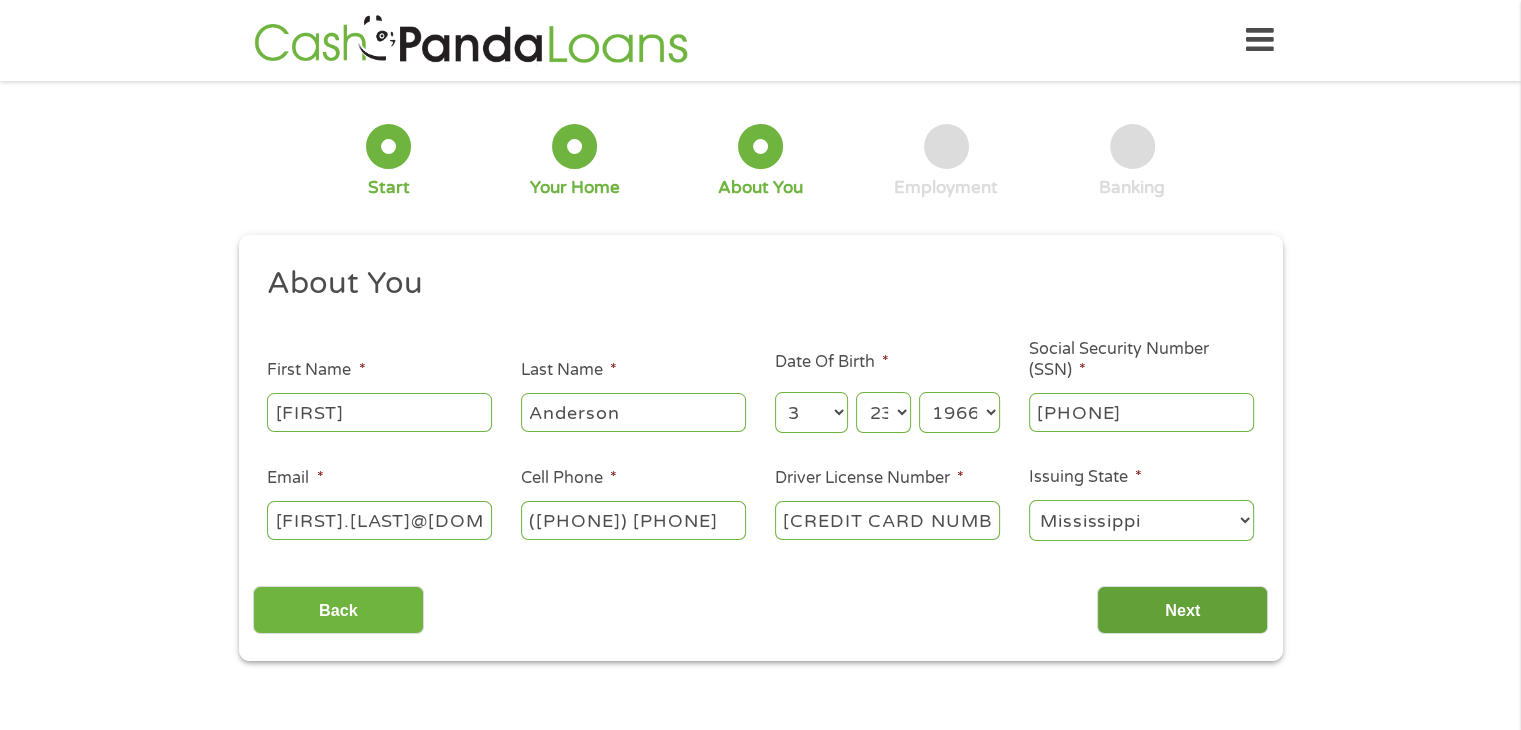 scroll, scrollTop: 8, scrollLeft: 8, axis: both 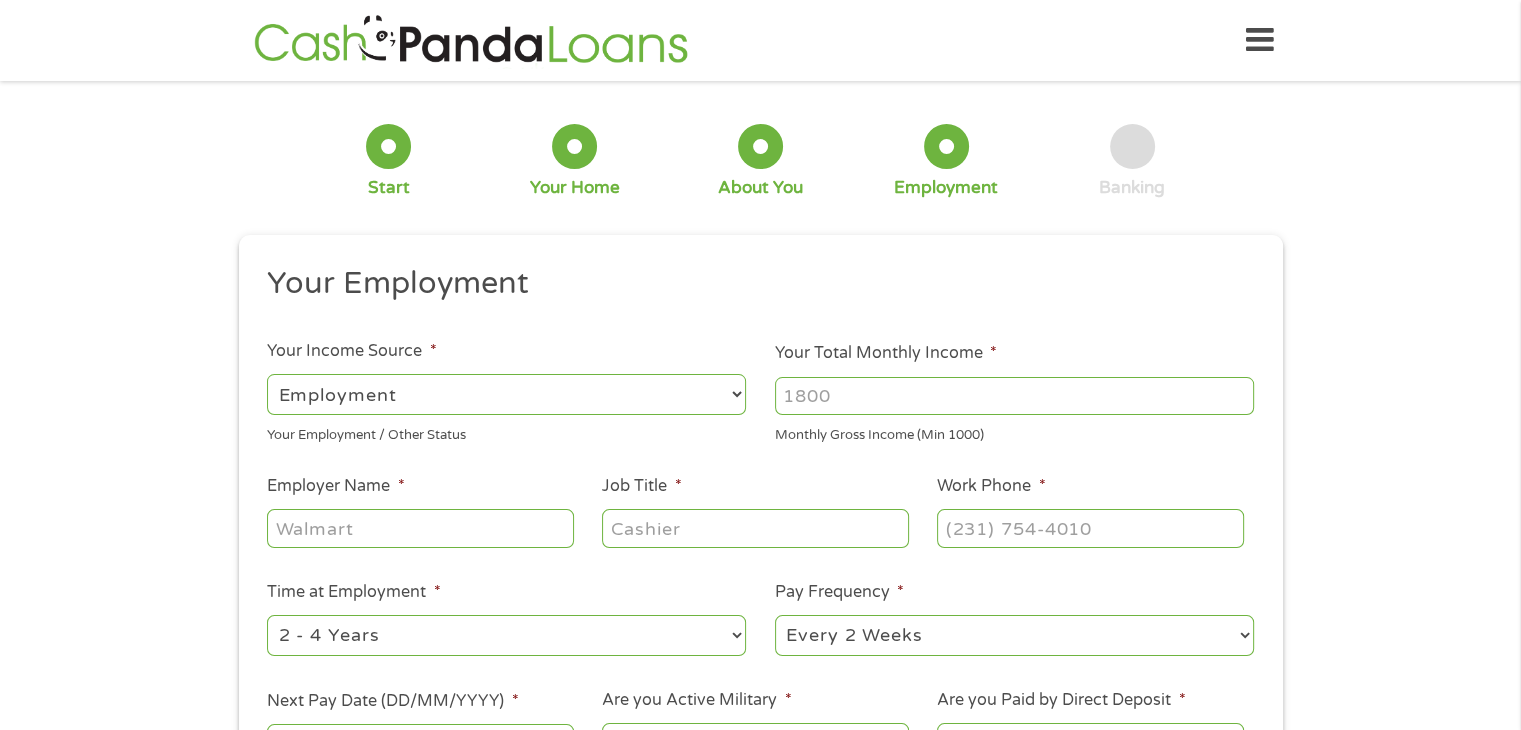 click on "--- Choose one --- Employment Self Employed Benefits" at bounding box center [506, 394] 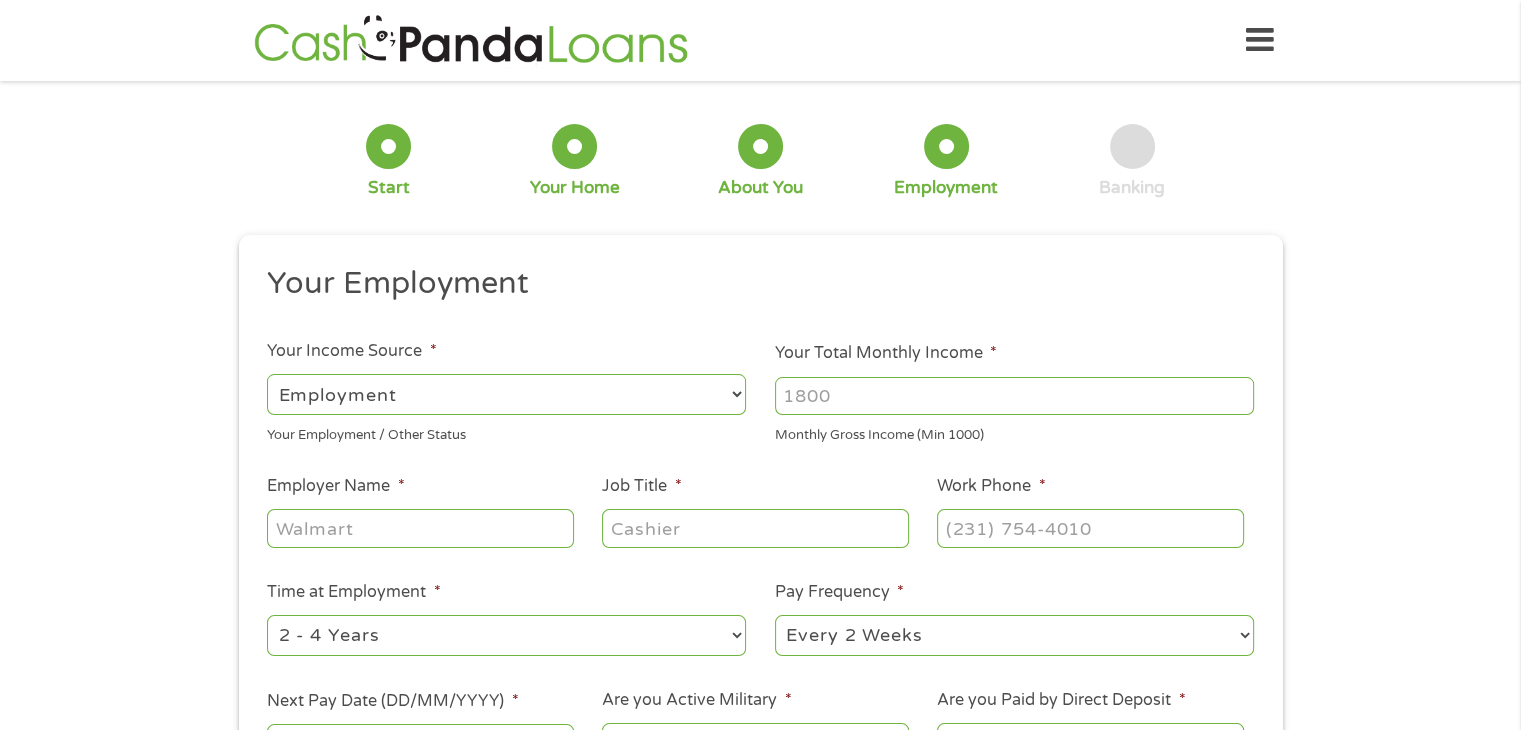 select on "benefits" 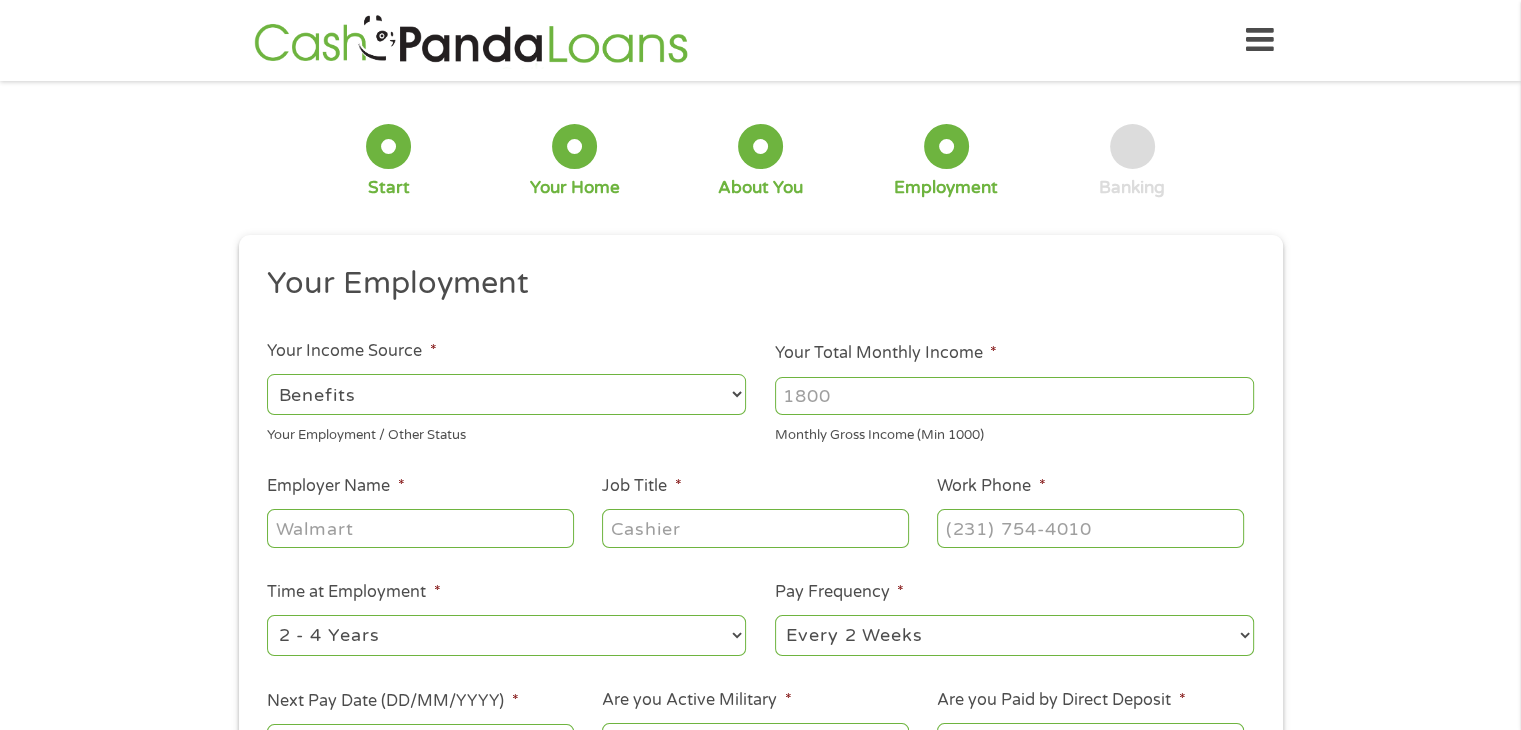 click on "--- Choose one --- Employment Self Employed Benefits" at bounding box center [506, 394] 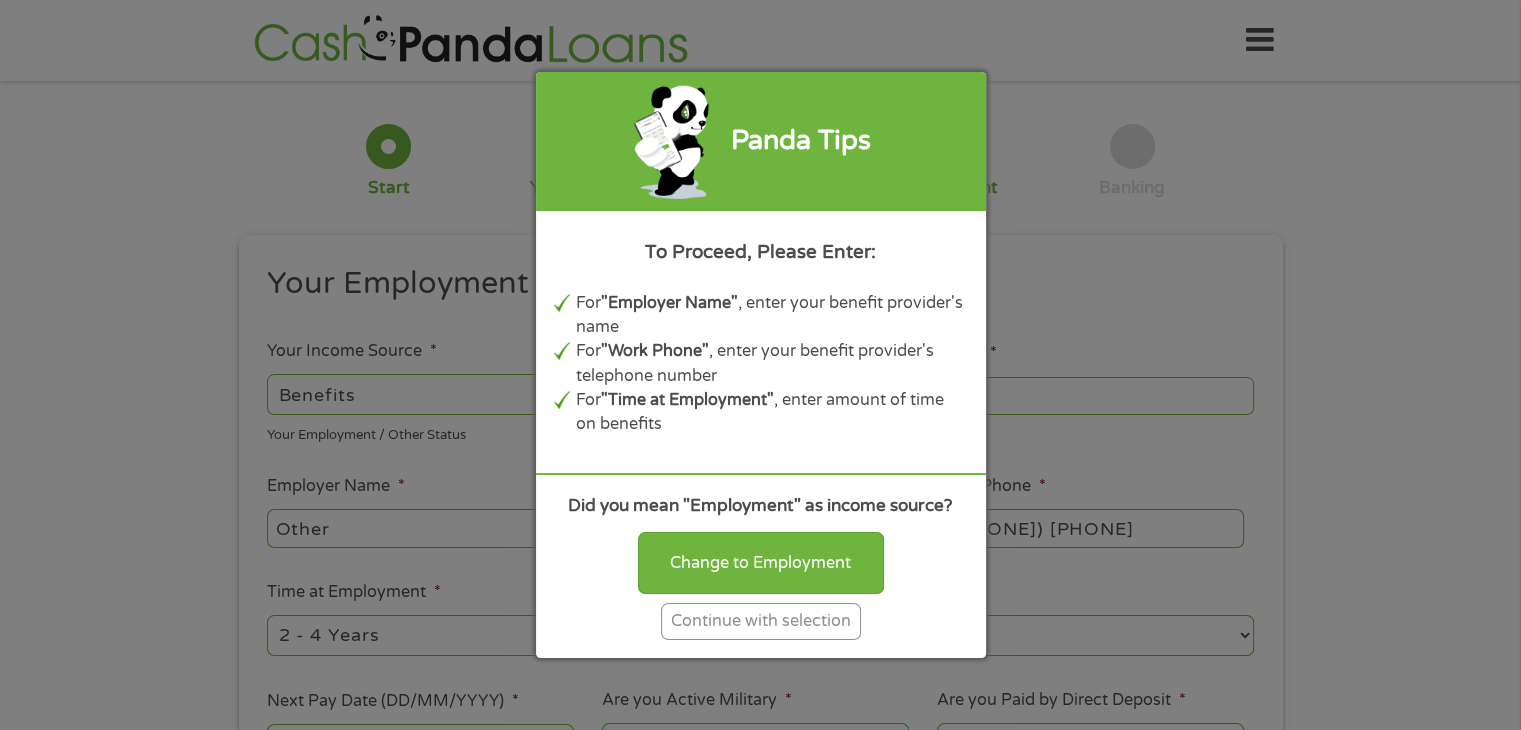 click on "Continue with selection" at bounding box center [761, 621] 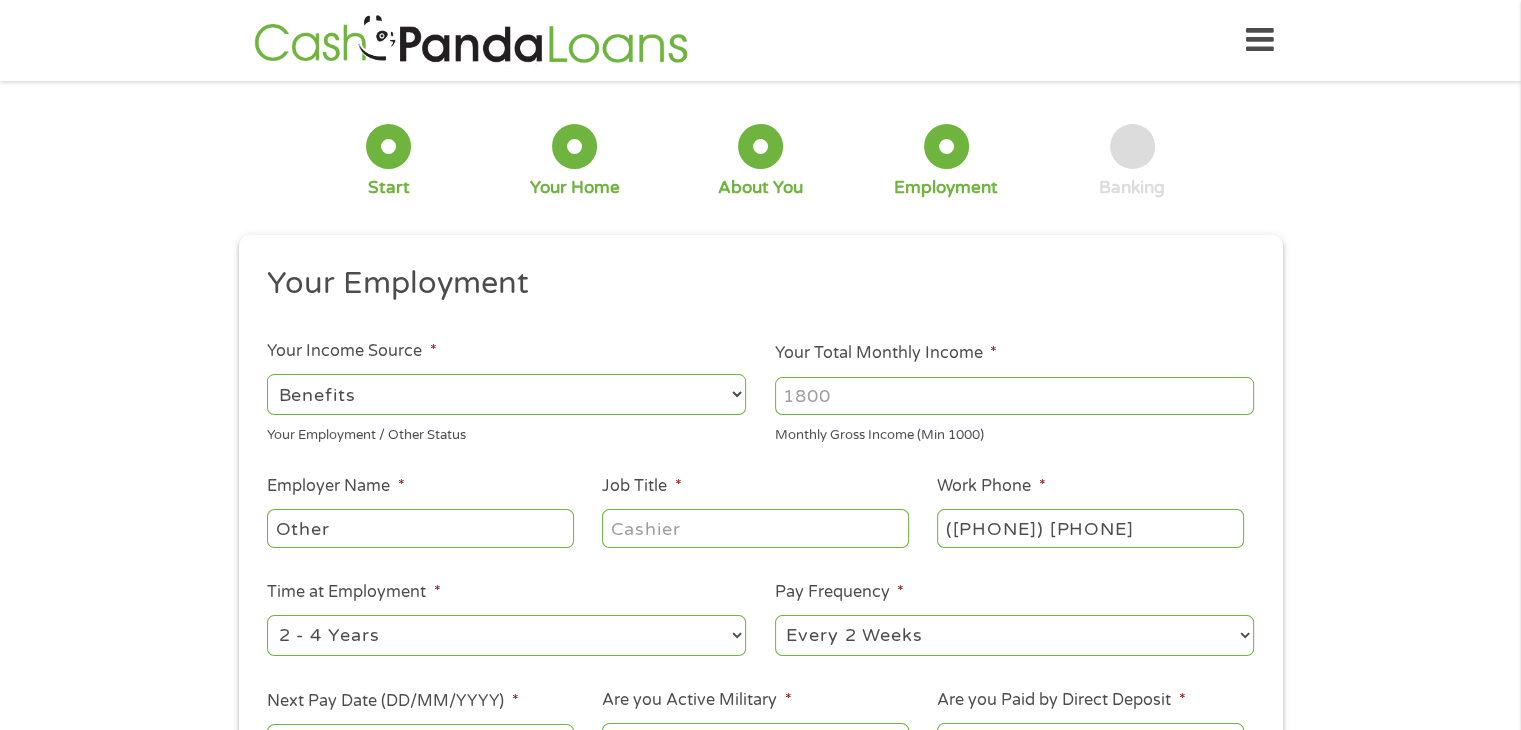 click on "Your Total Monthly Income *" at bounding box center (1014, 396) 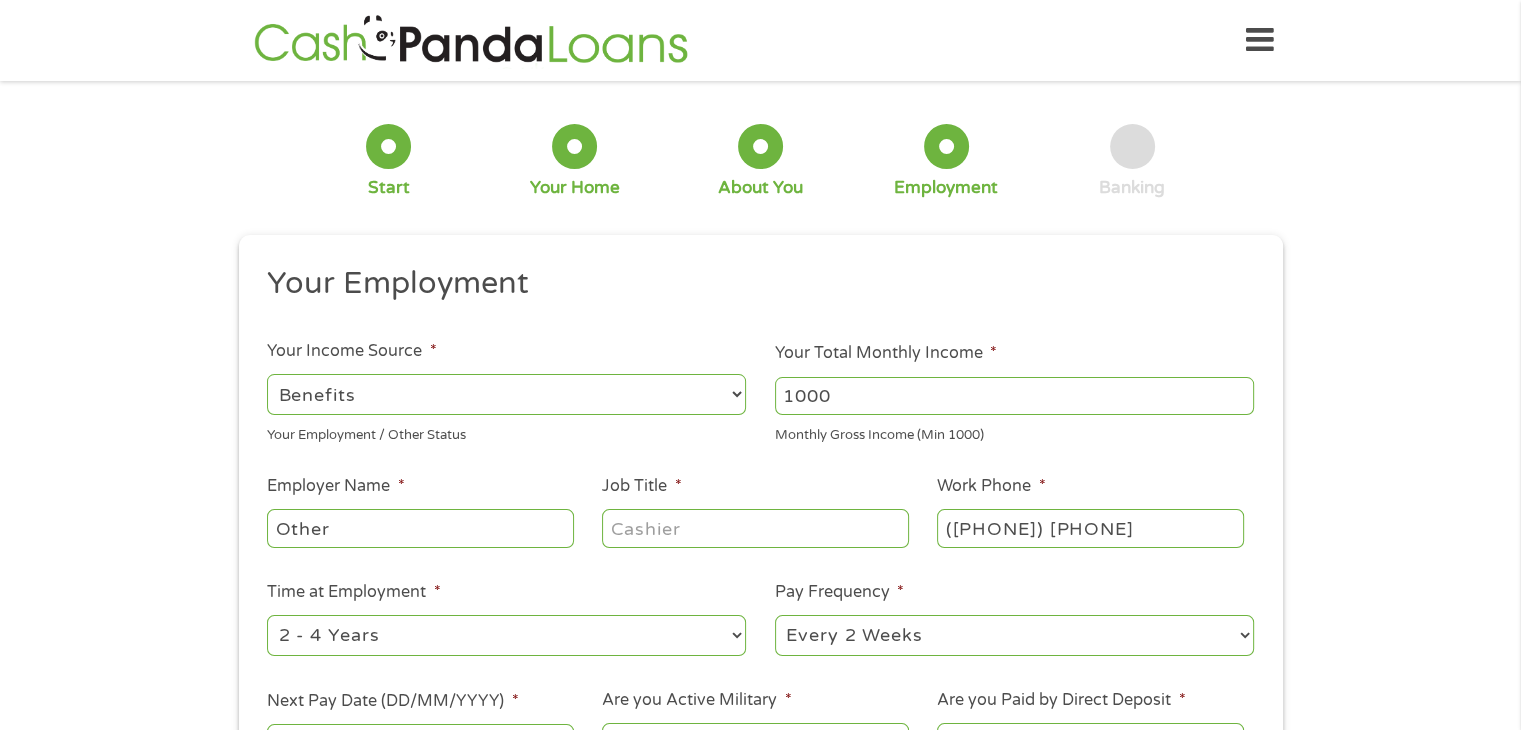 click on "1000" at bounding box center (1014, 396) 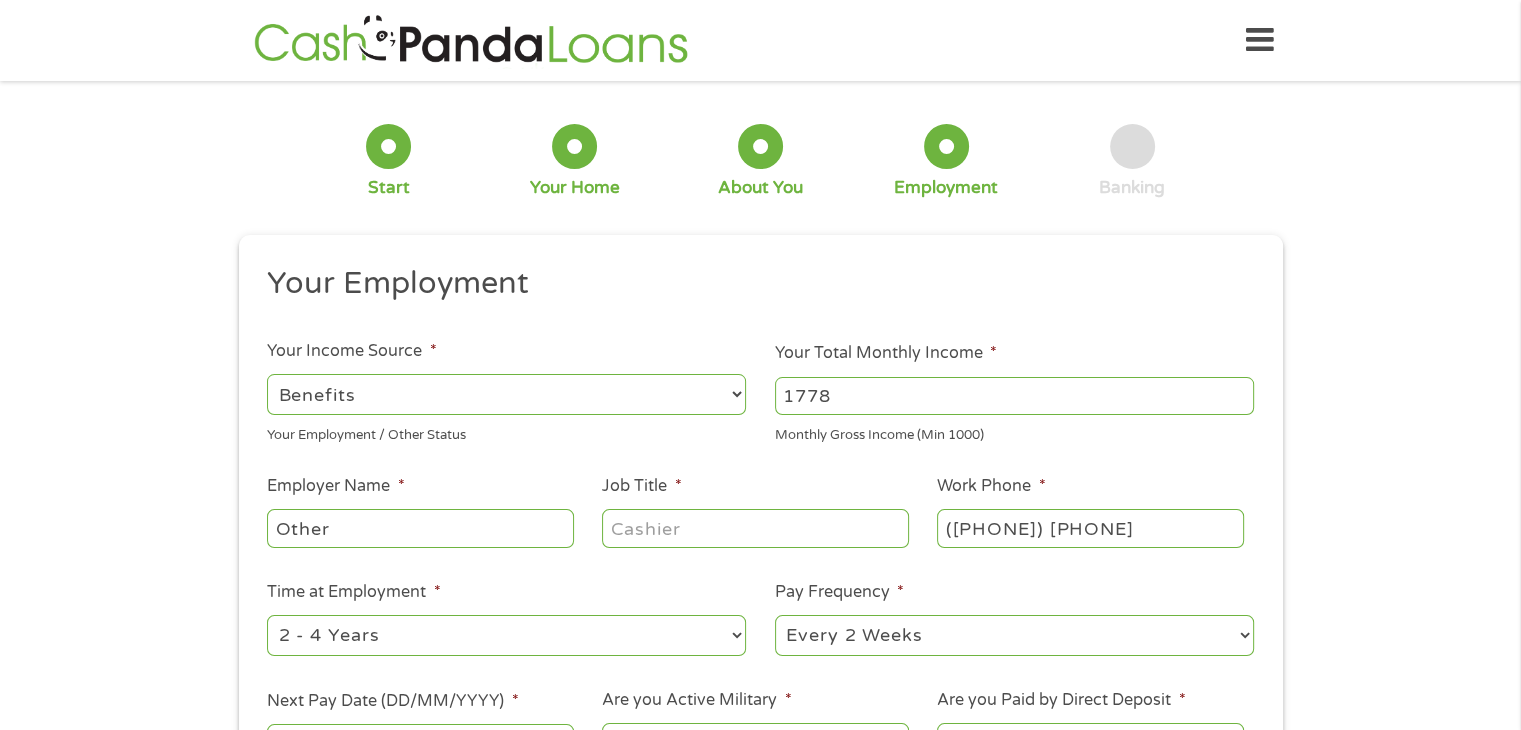 type on "1778" 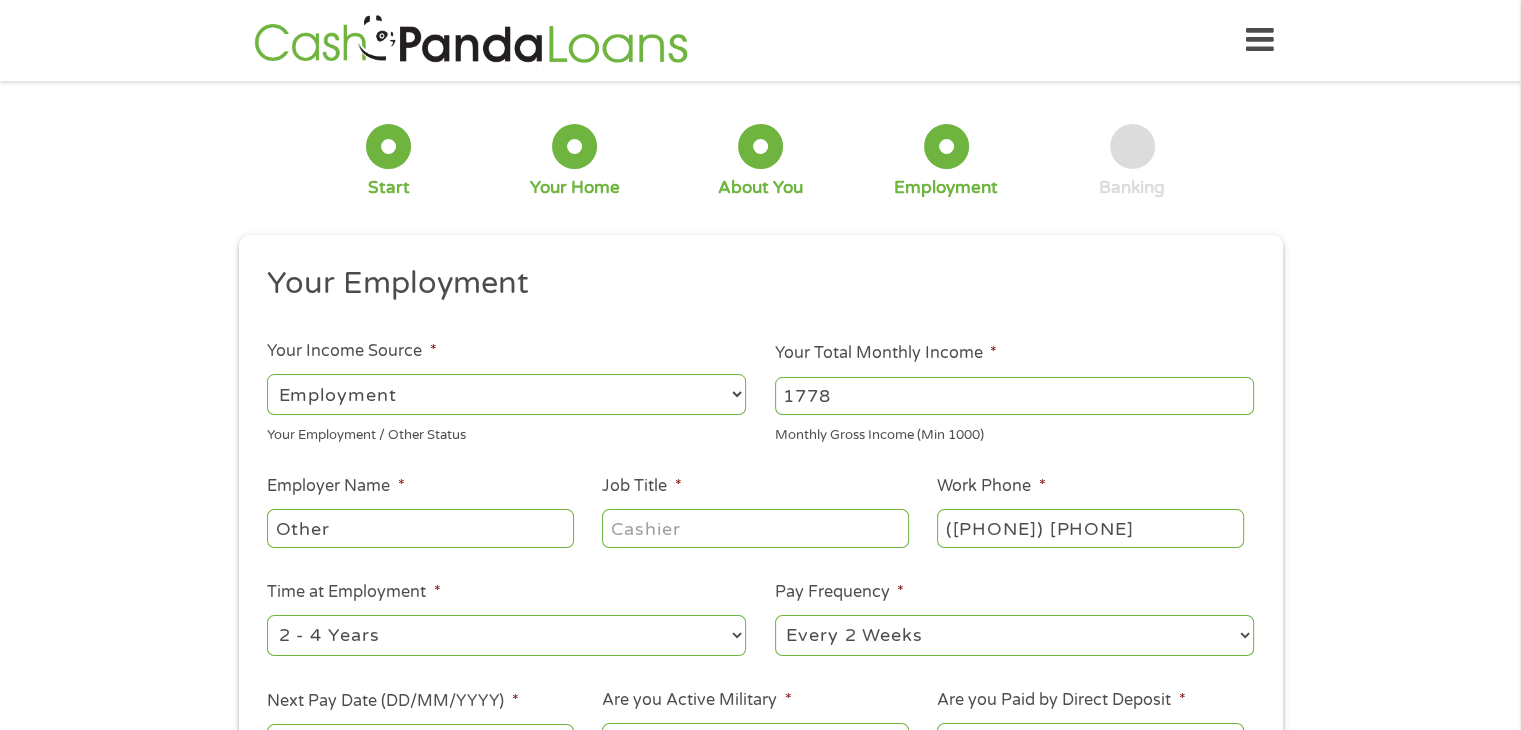 click on "--- Choose one --- Employment Self Employed Benefits" at bounding box center [506, 394] 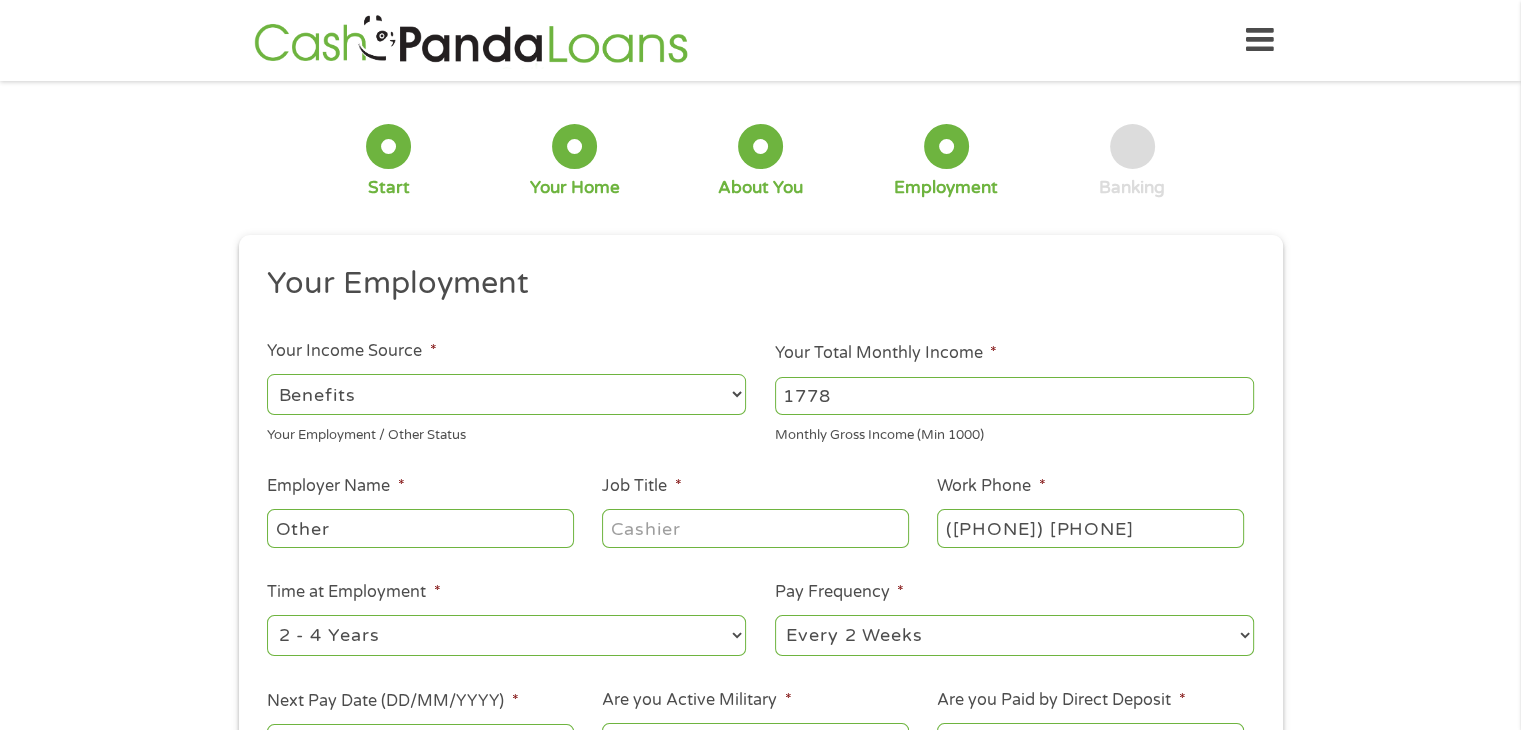 click on "--- Choose one --- Employment Self Employed Benefits" at bounding box center (506, 394) 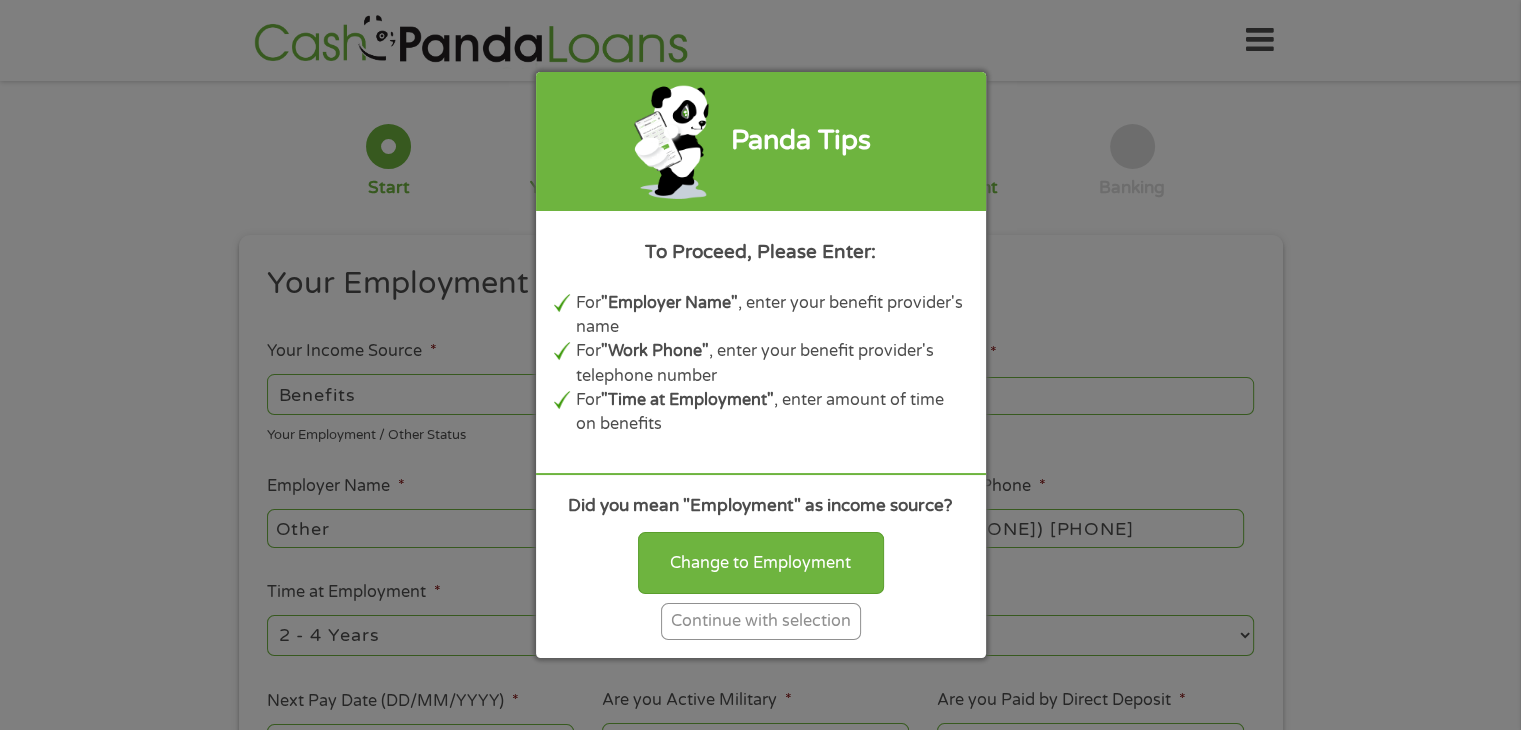 click on "Continue with selection" at bounding box center (761, 621) 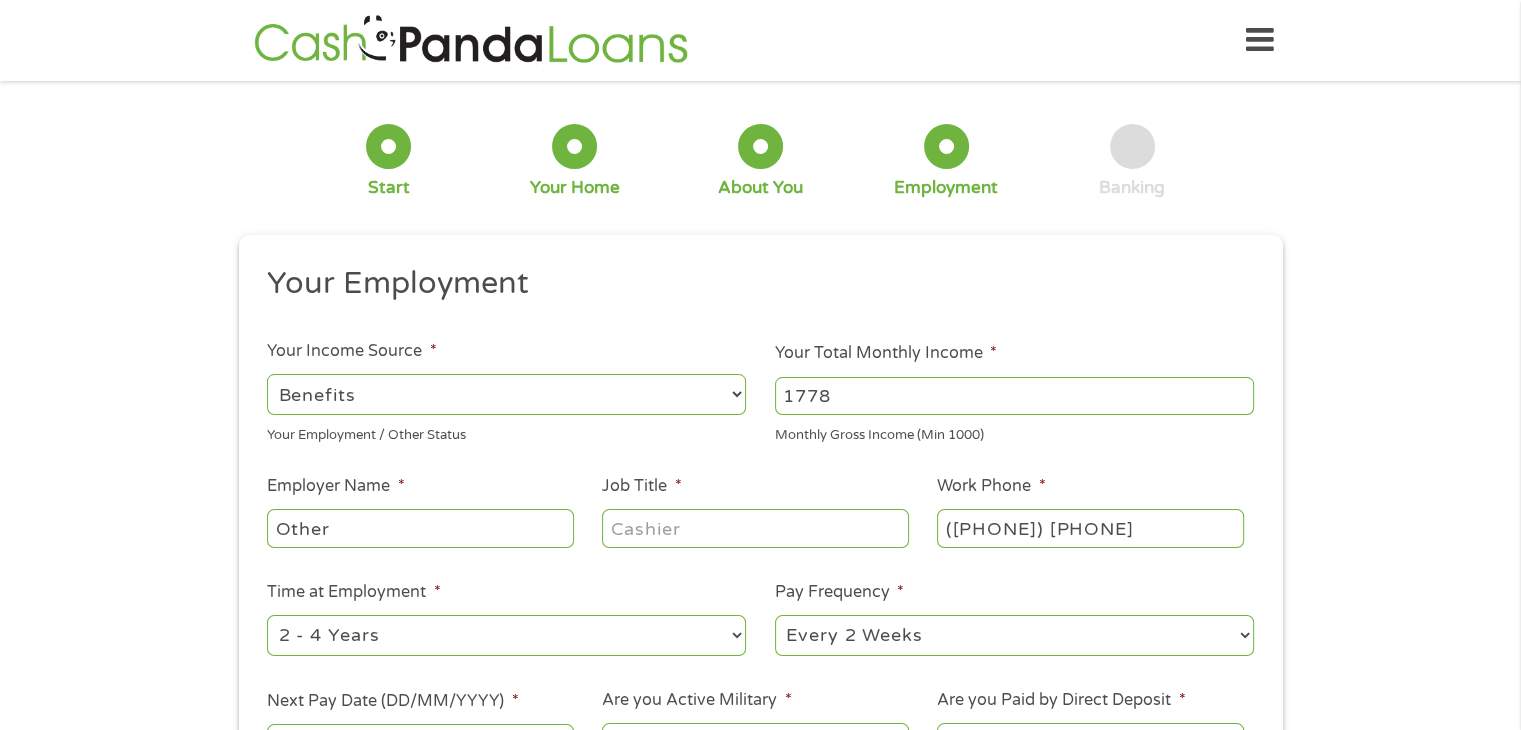 click on "Other" at bounding box center [420, 528] 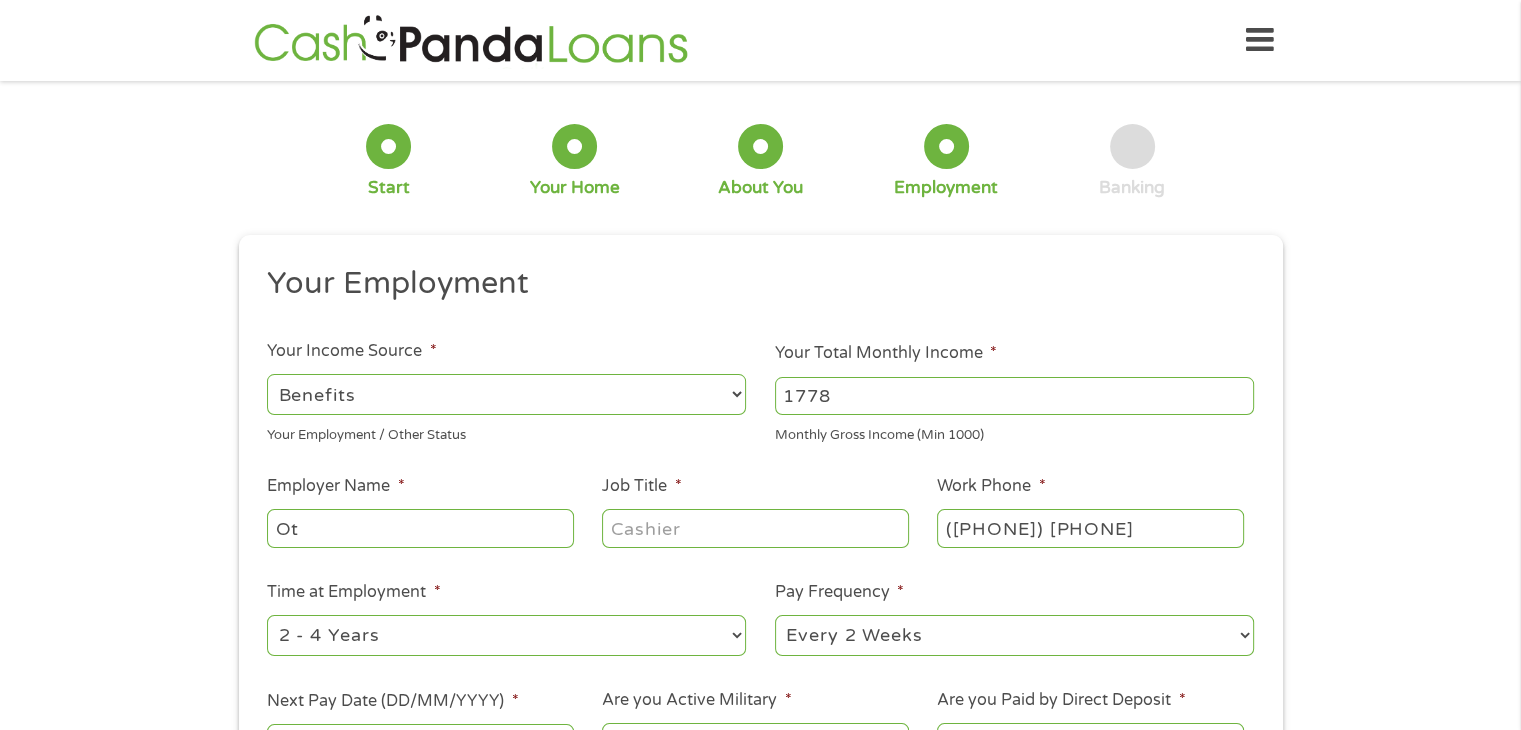 type on "O" 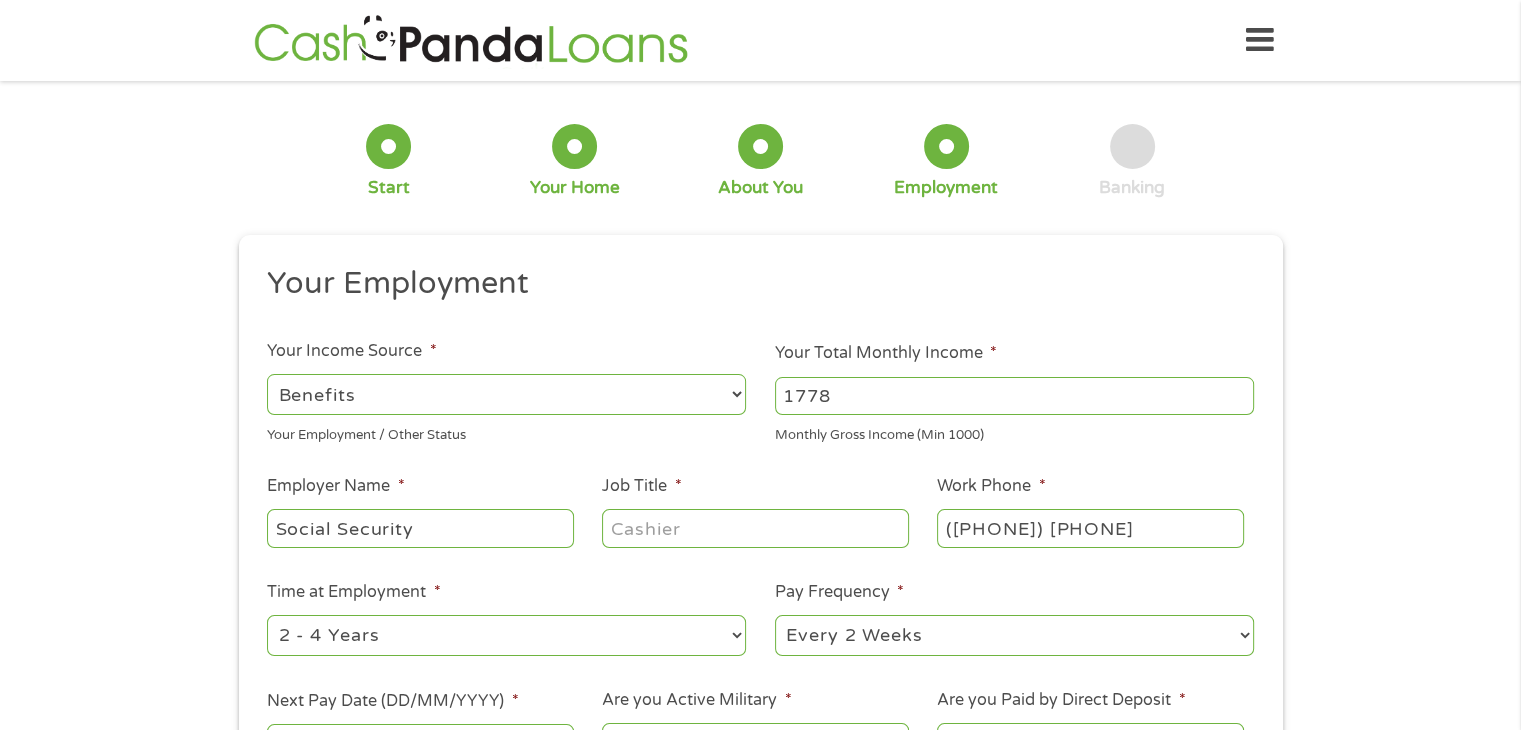type on "Social Security" 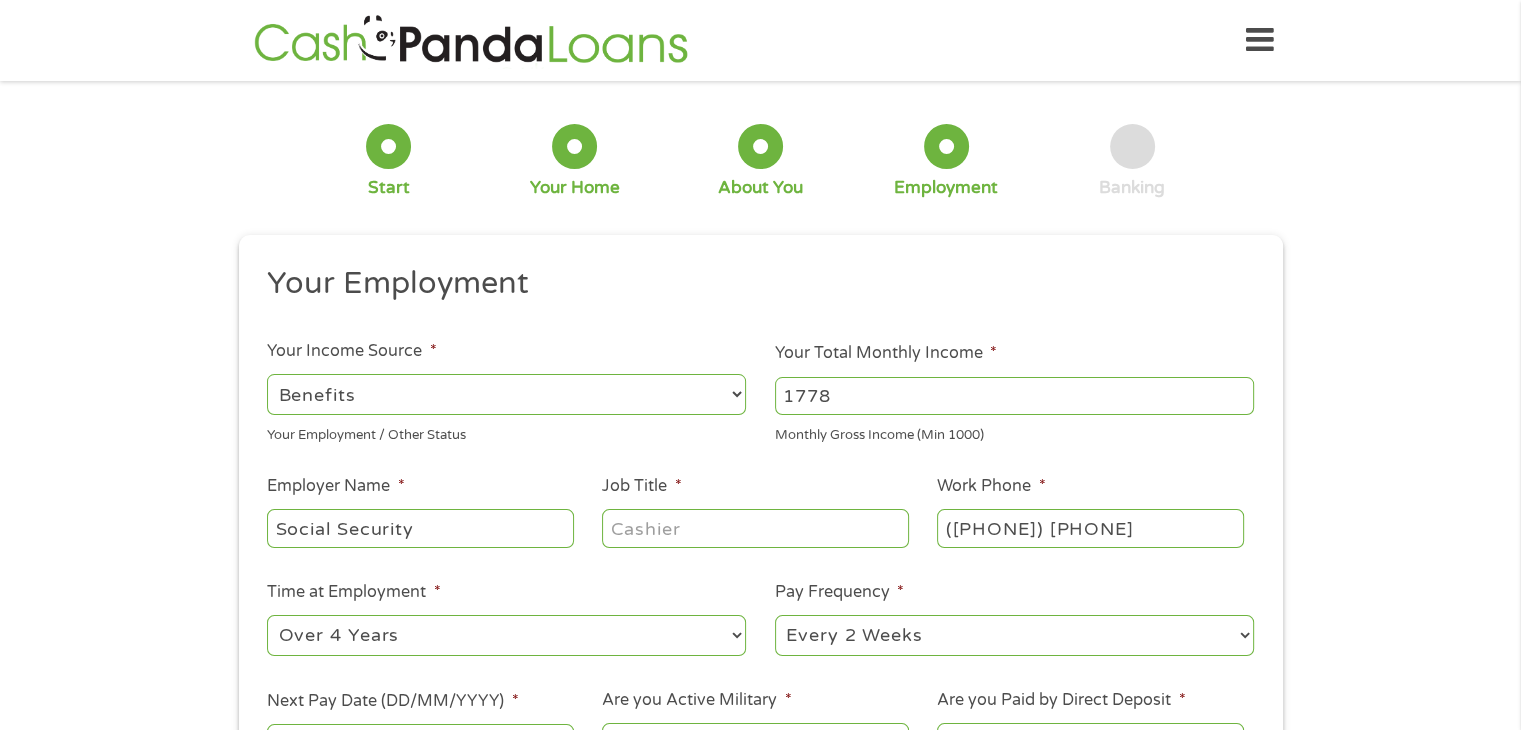 click on "--- Choose one --- 1 Year or less 1 - 2 Years 2 - 4 Years Over 4 Years" at bounding box center [506, 635] 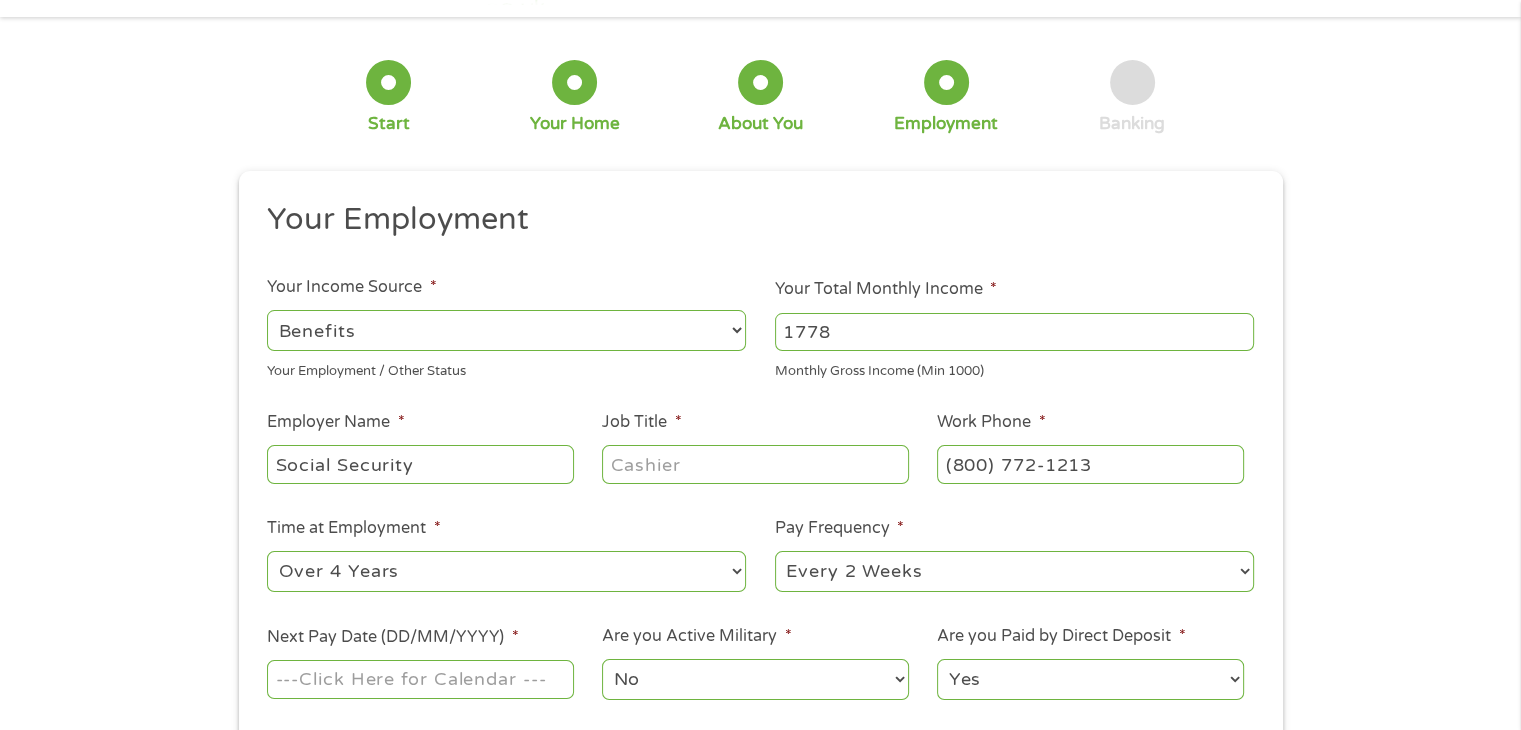 scroll, scrollTop: 100, scrollLeft: 0, axis: vertical 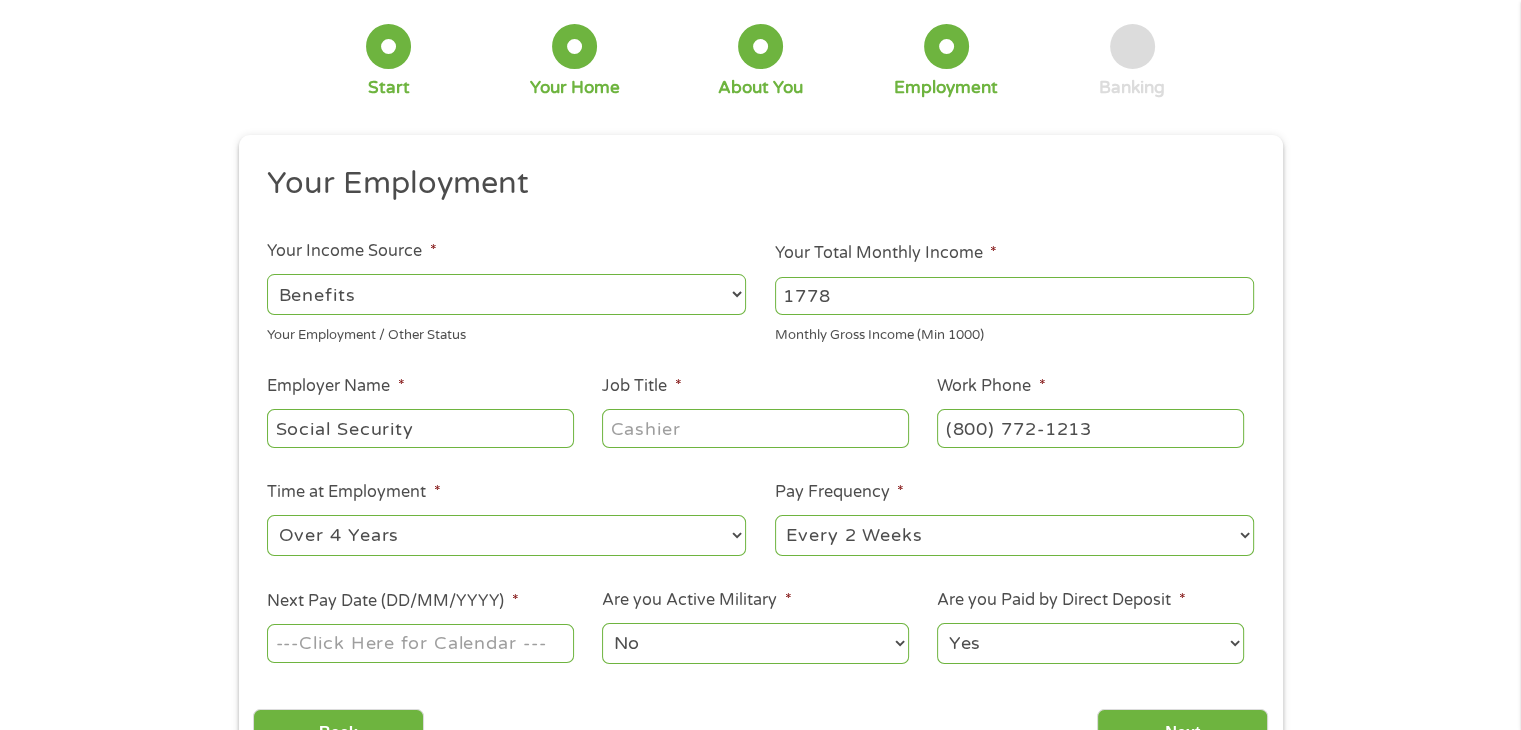 click on "Job Title *" at bounding box center (755, 428) 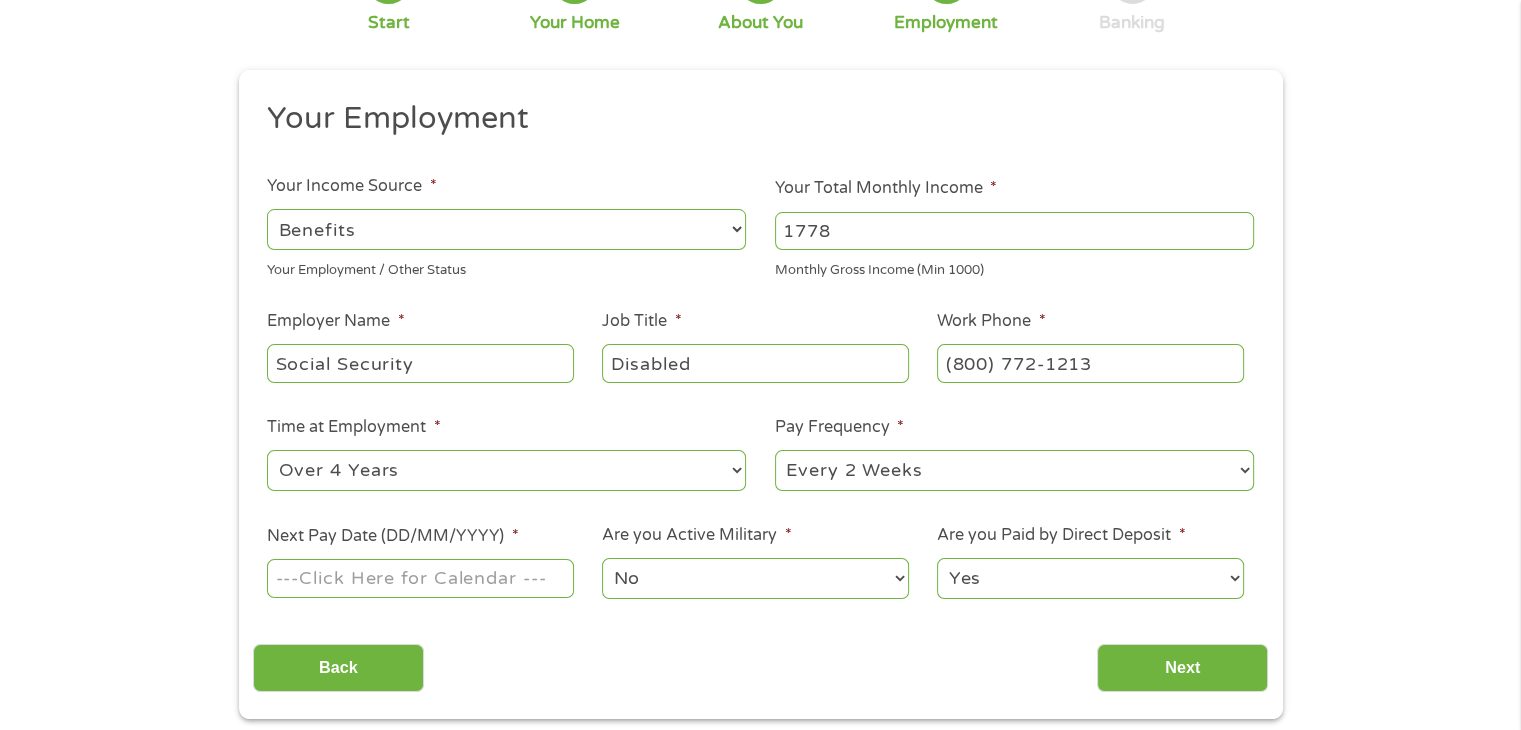 scroll, scrollTop: 200, scrollLeft: 0, axis: vertical 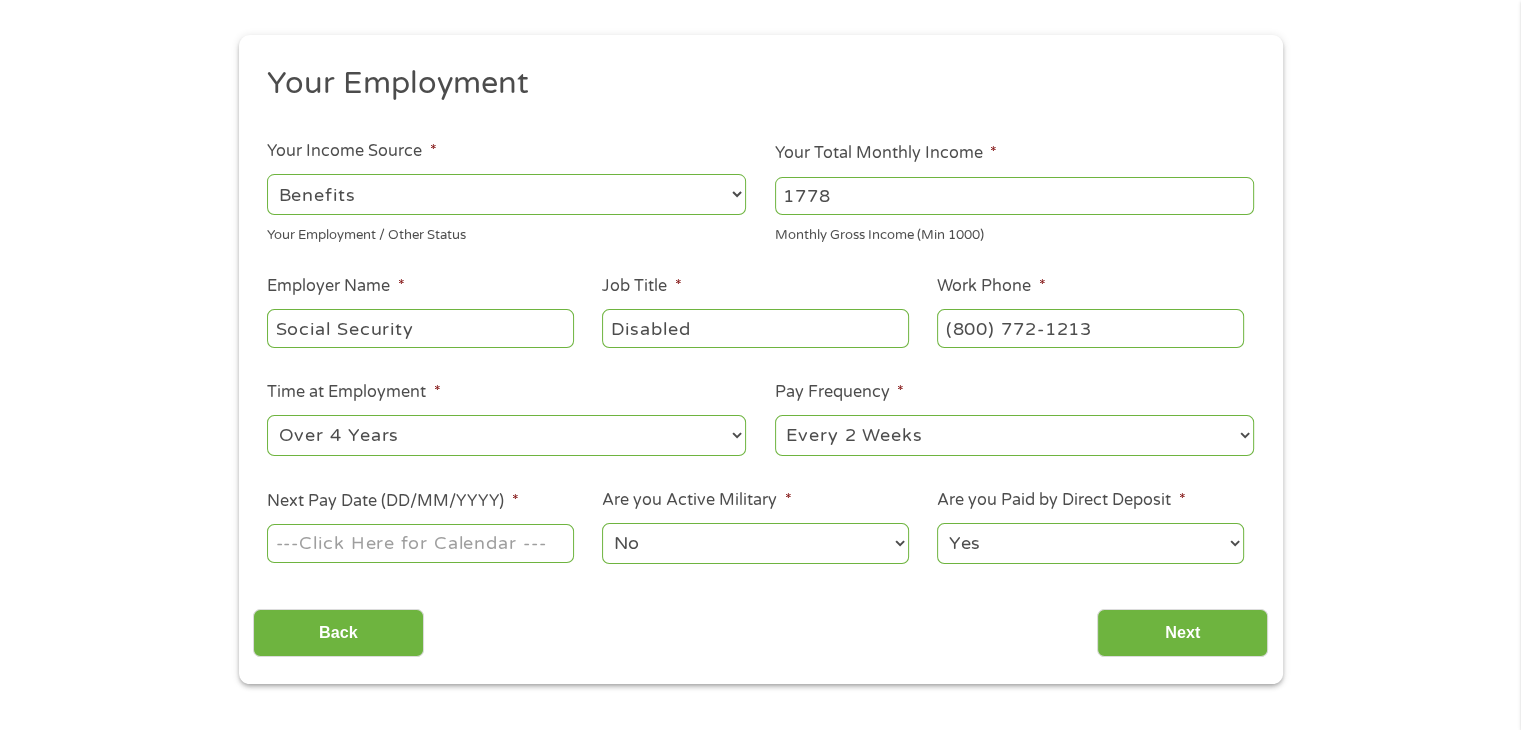 type on "Disabled" 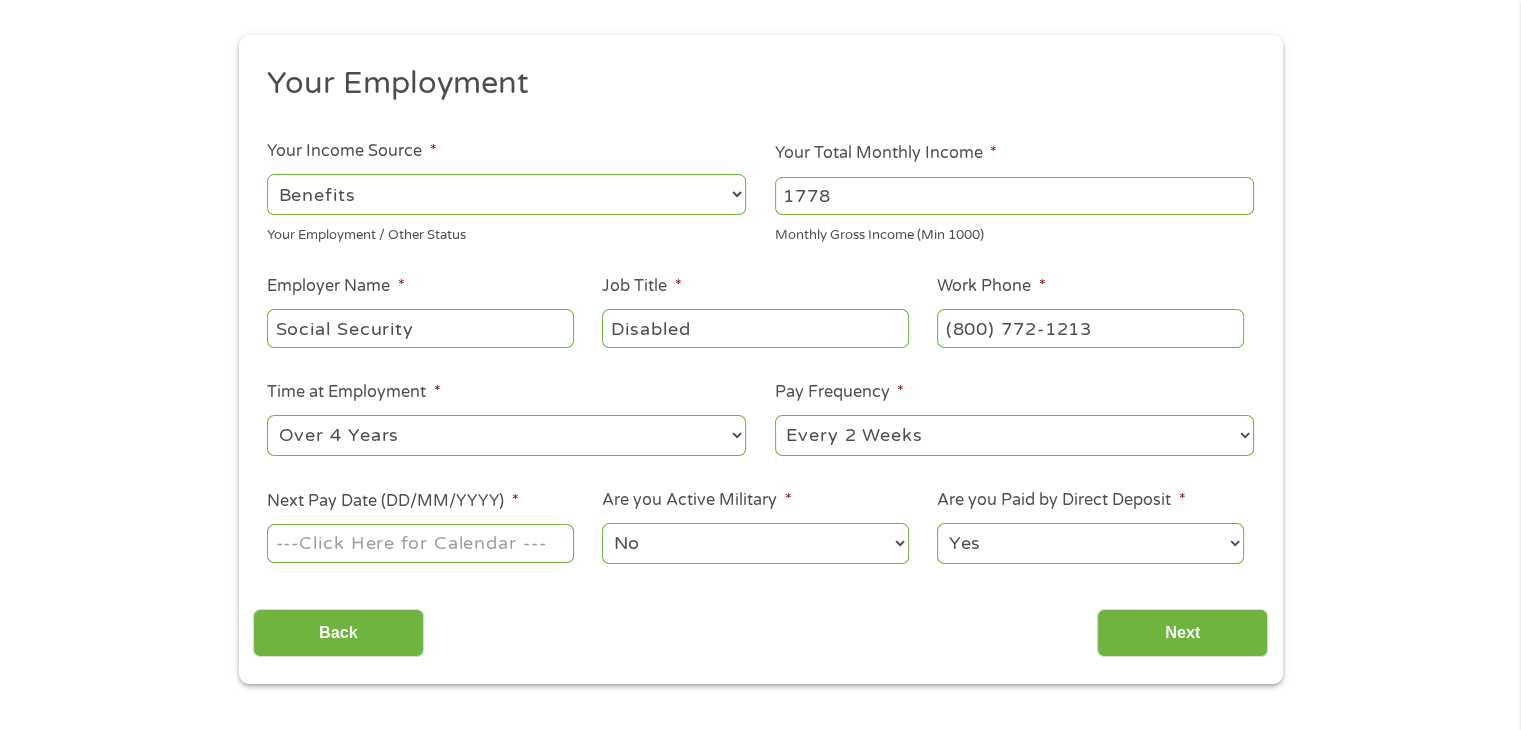 select on "monthly" 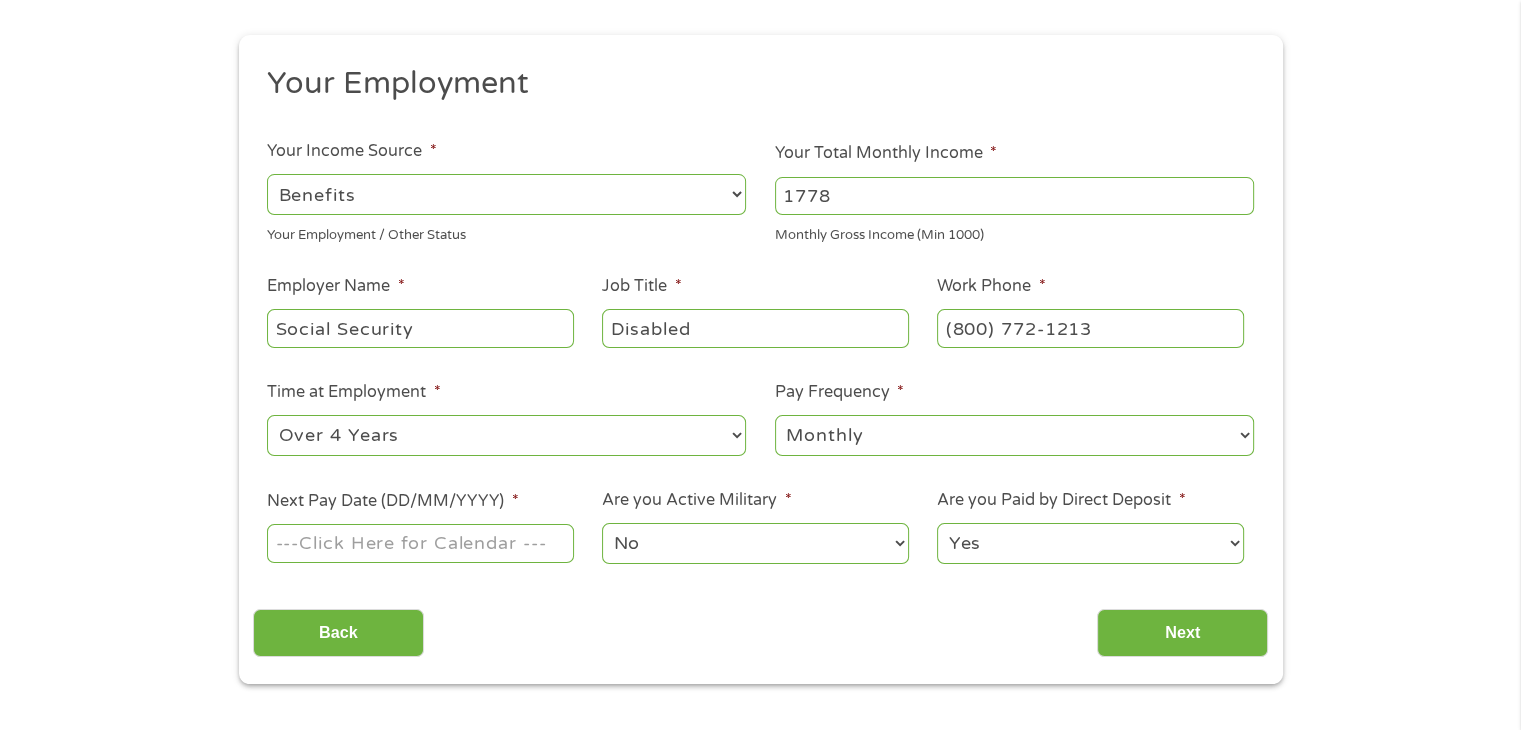 click on "--- Choose one --- Every 2 Weeks Every Week Monthly Semi-Monthly" at bounding box center [1014, 435] 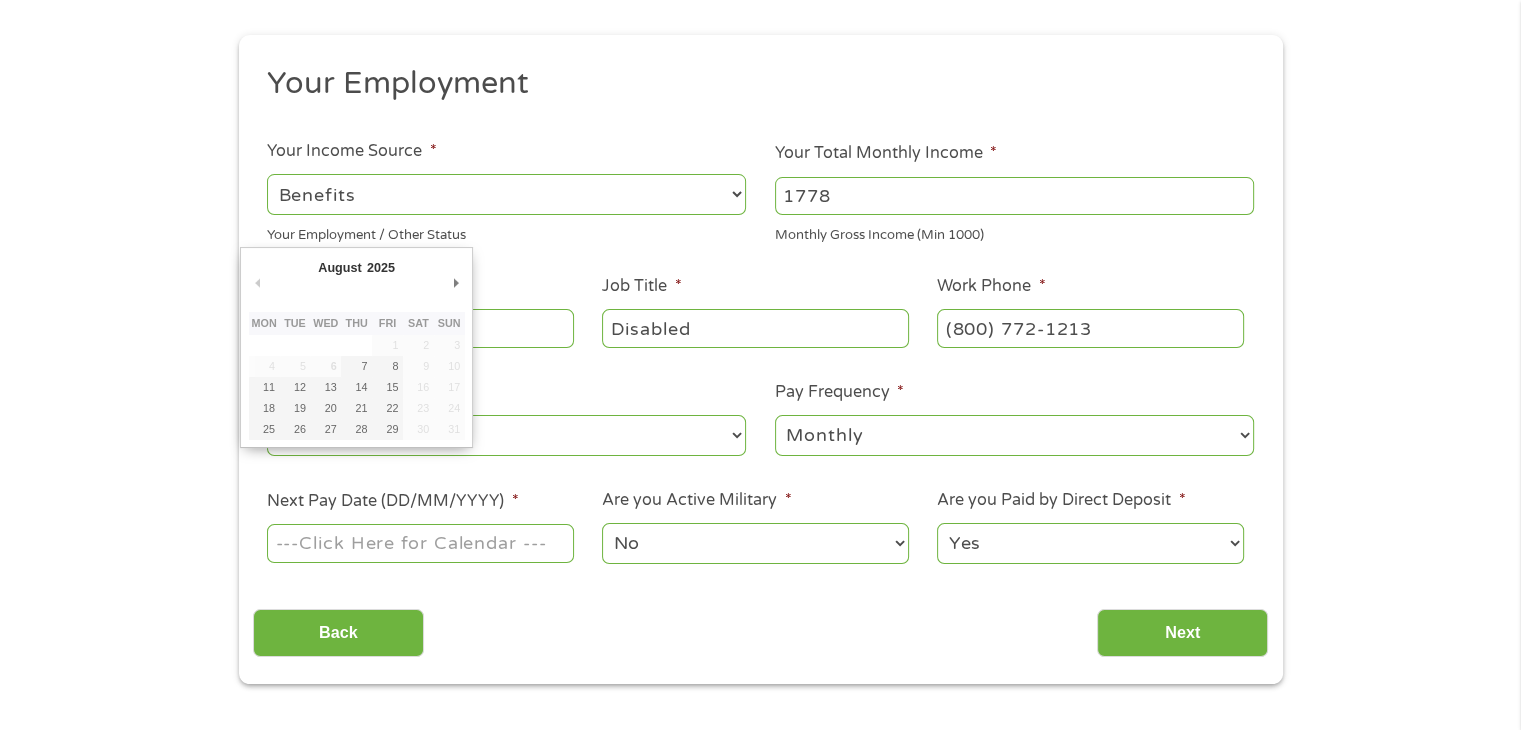 click on "Next Pay Date (DD/MM/YYYY) *" at bounding box center [420, 543] 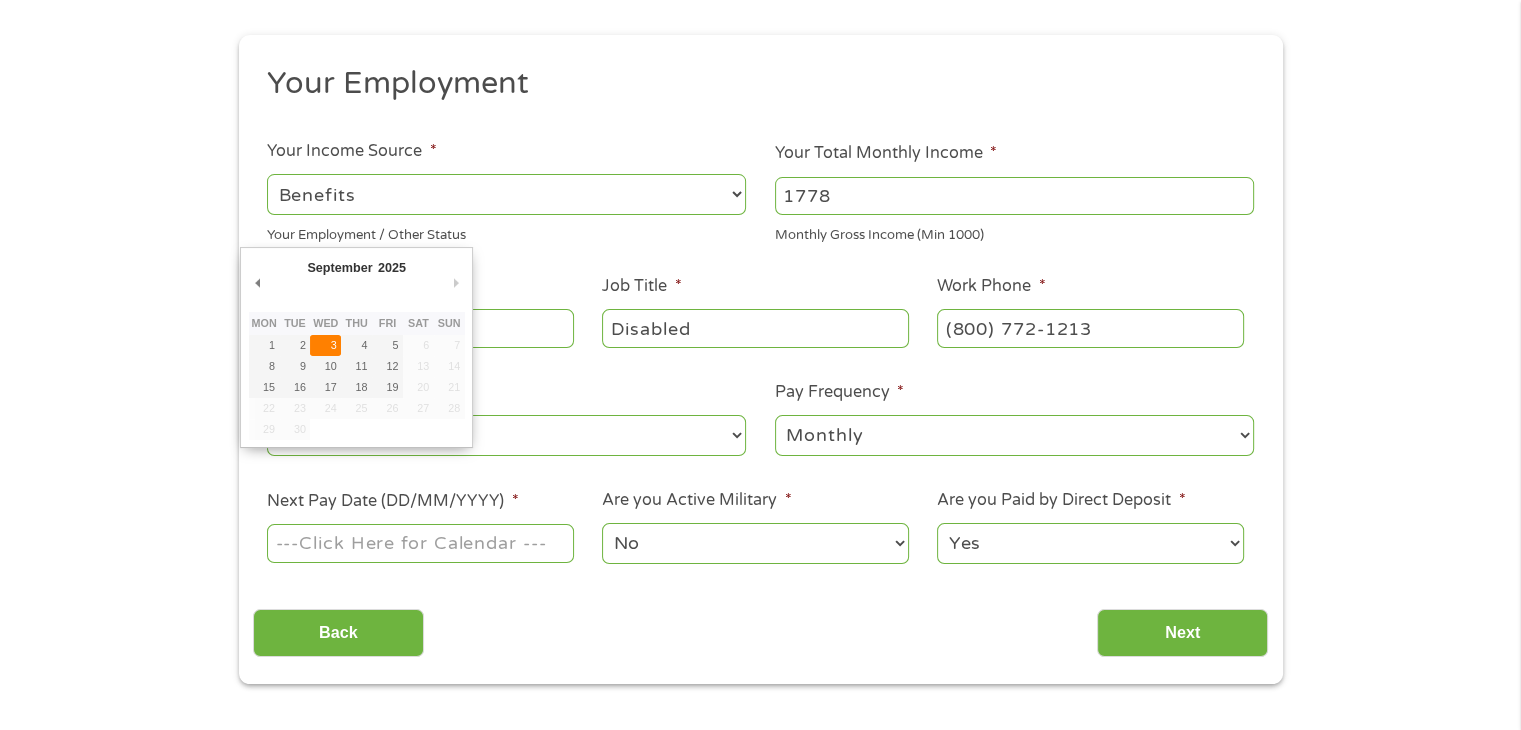 type on "03/09/2025" 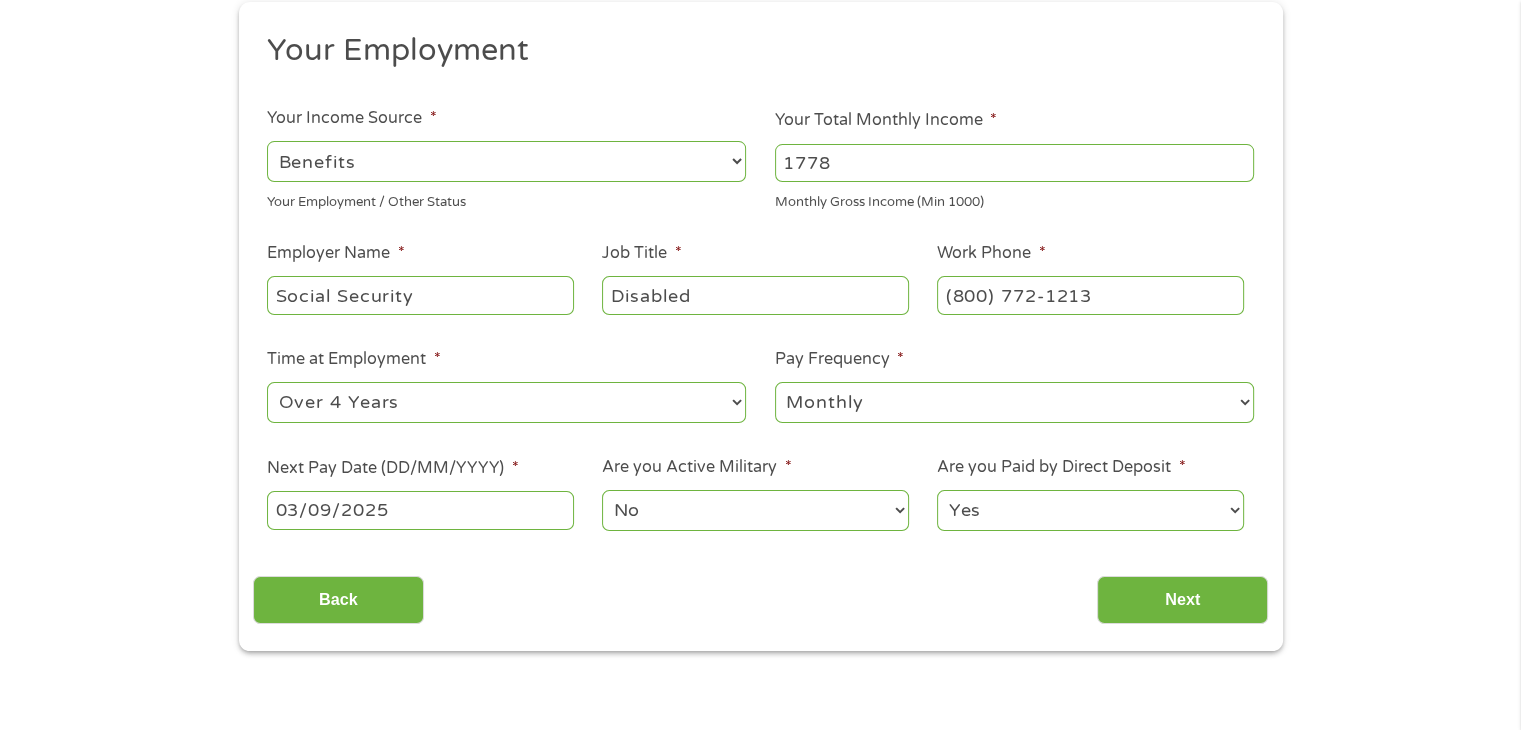 scroll, scrollTop: 200, scrollLeft: 0, axis: vertical 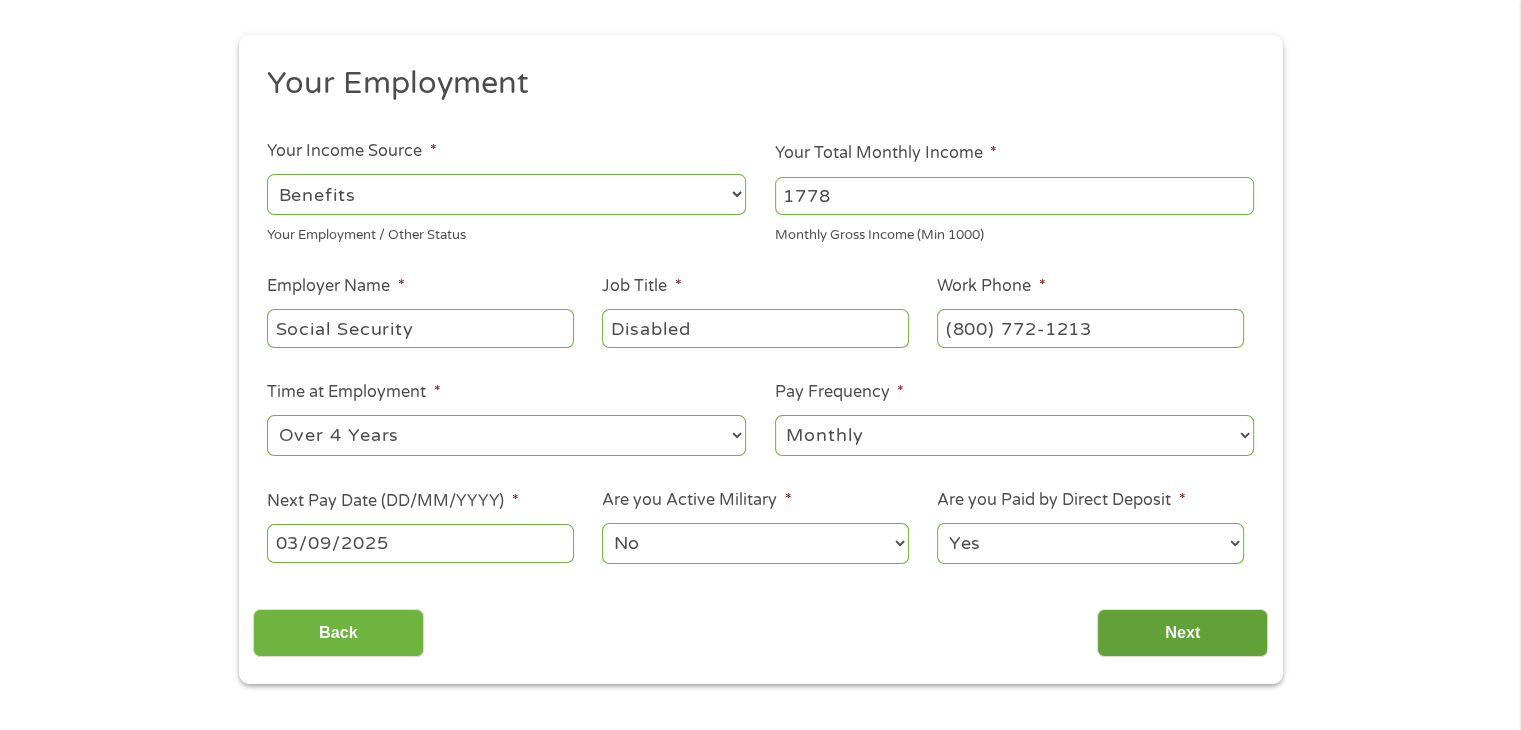 click on "Next" at bounding box center [1182, 633] 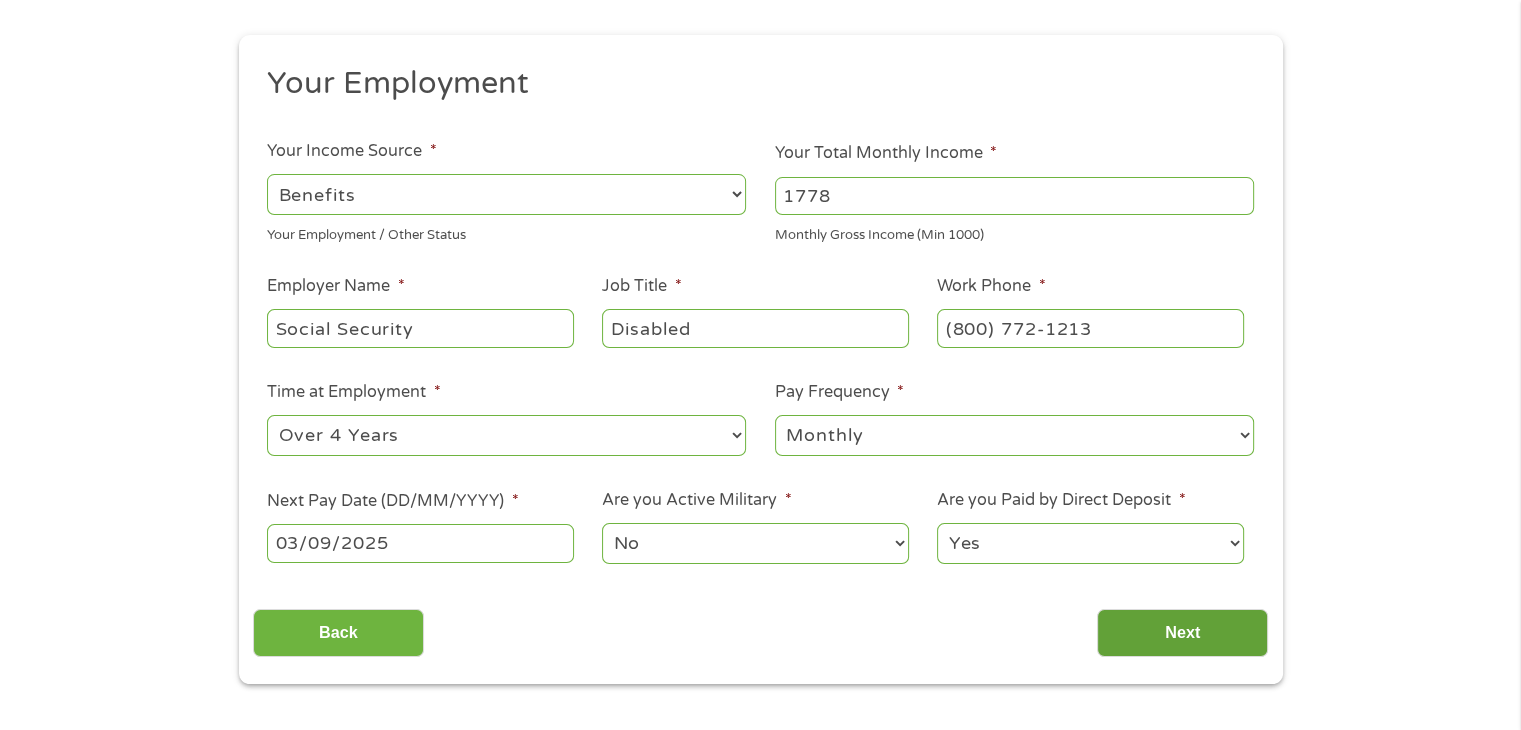 scroll, scrollTop: 8, scrollLeft: 8, axis: both 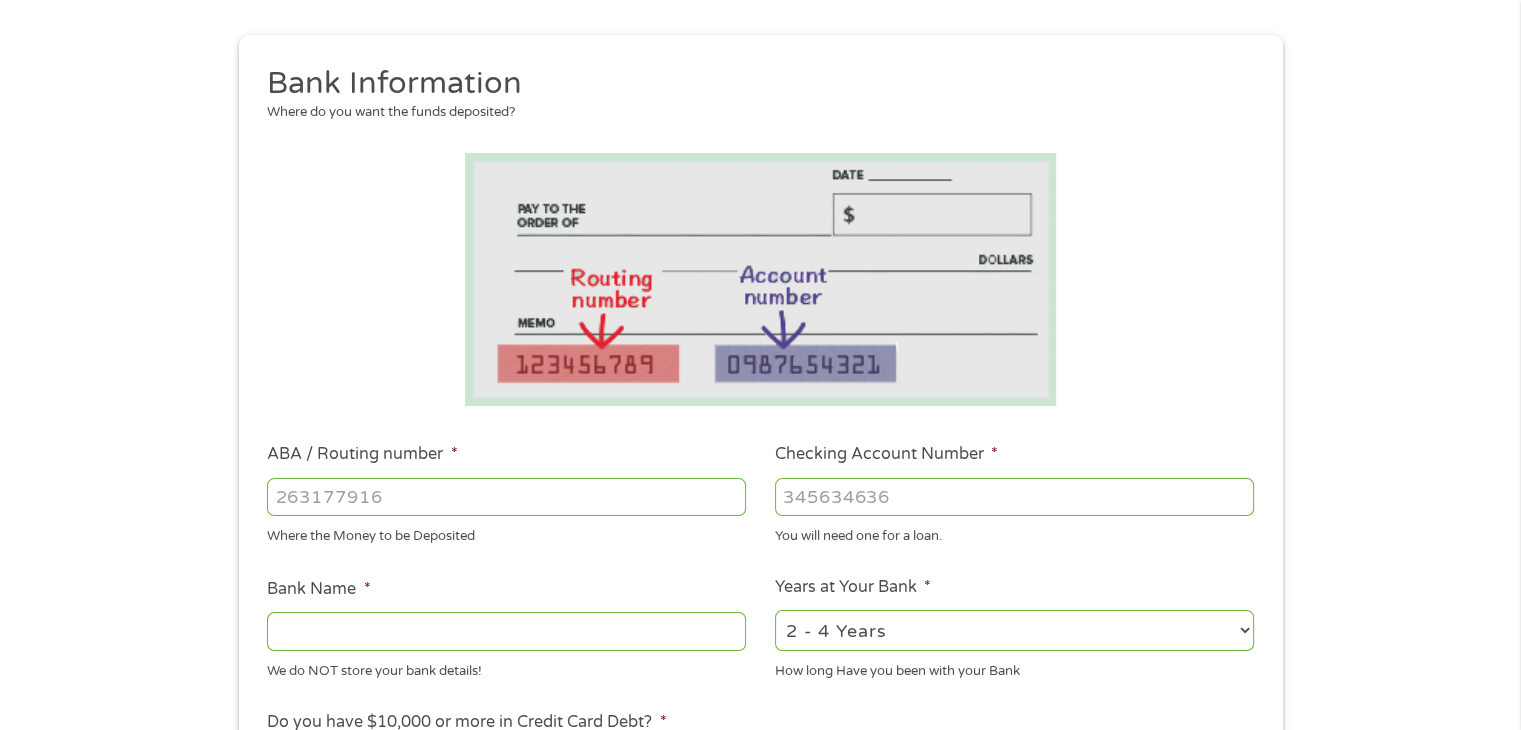 click on "ABA / Routing number *" at bounding box center (506, 497) 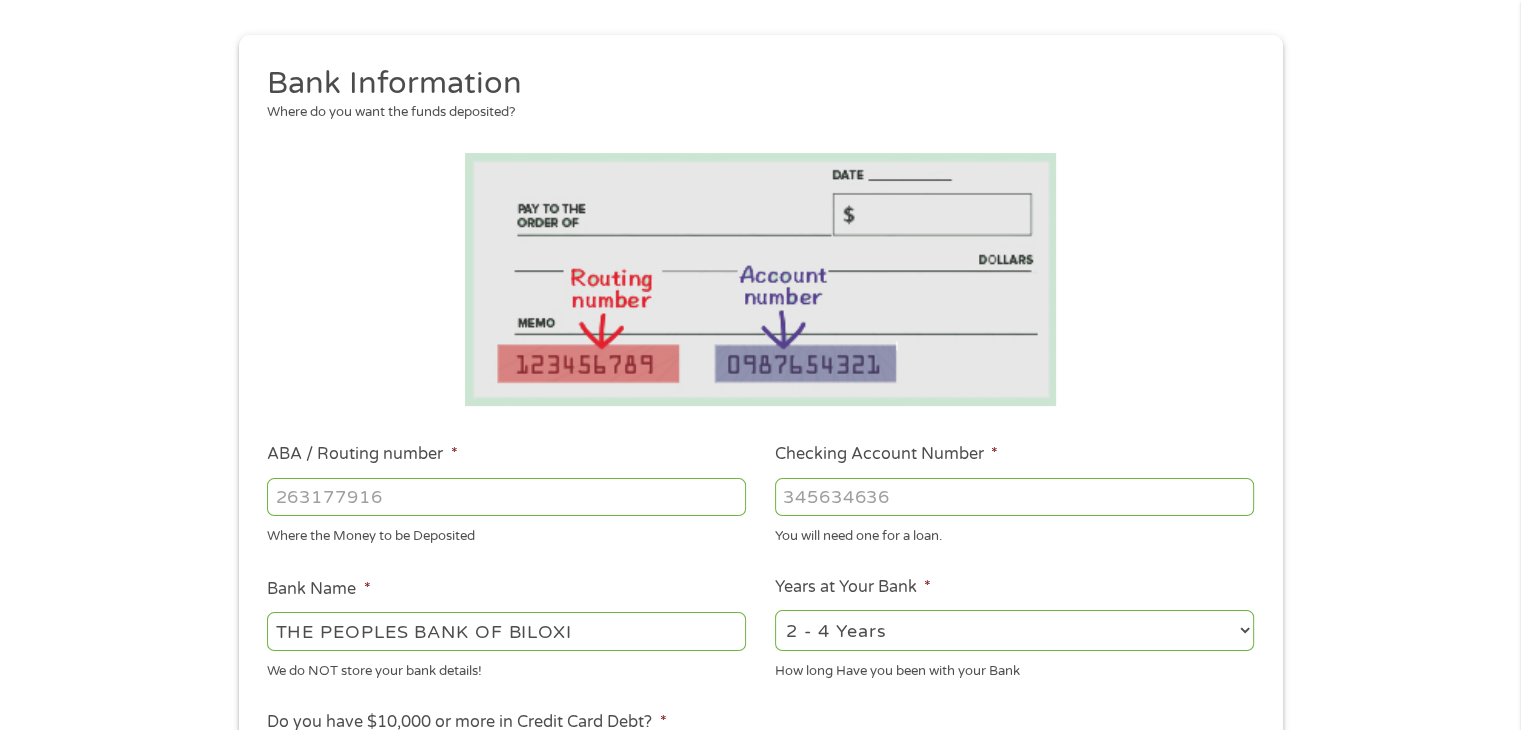 type on "[SSN]" 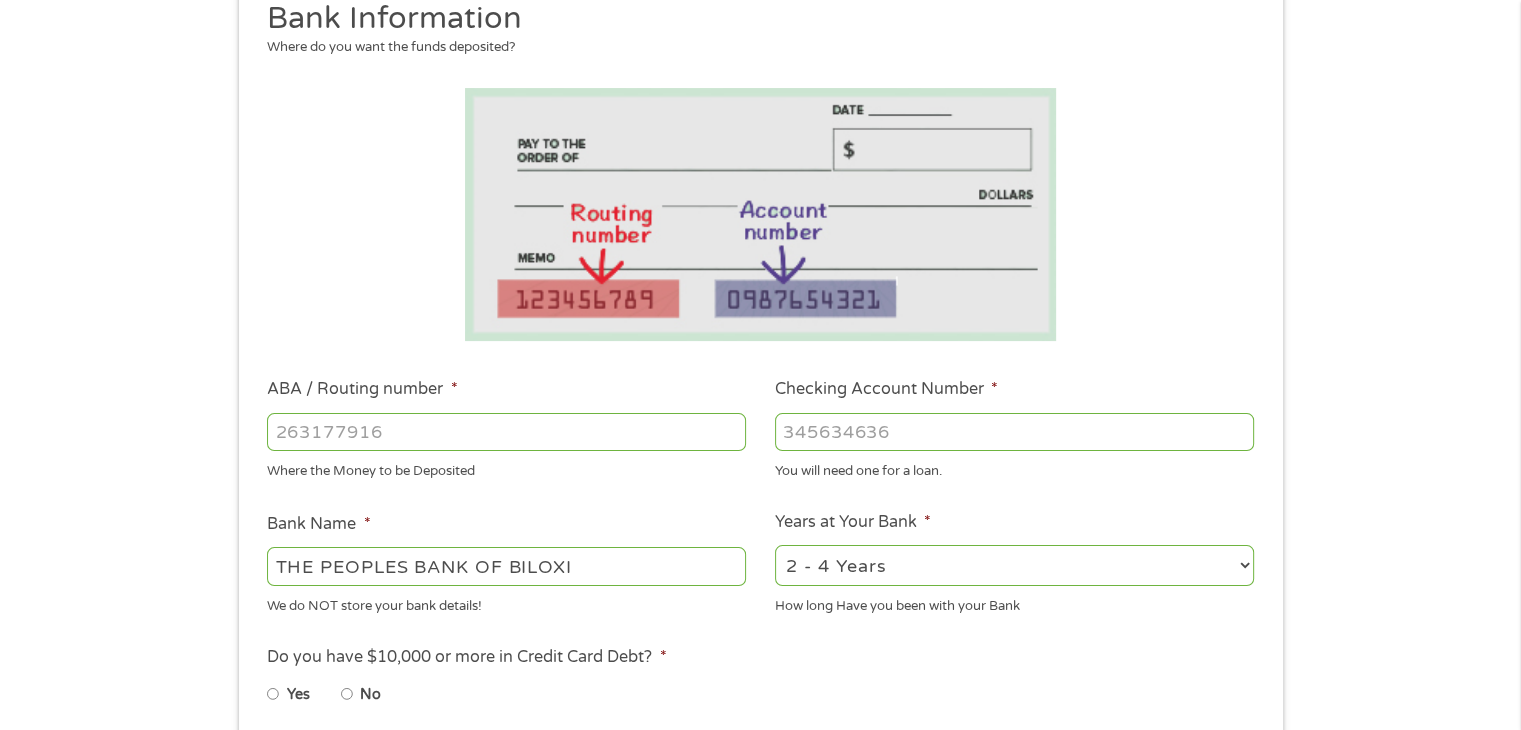 scroll, scrollTop: 300, scrollLeft: 0, axis: vertical 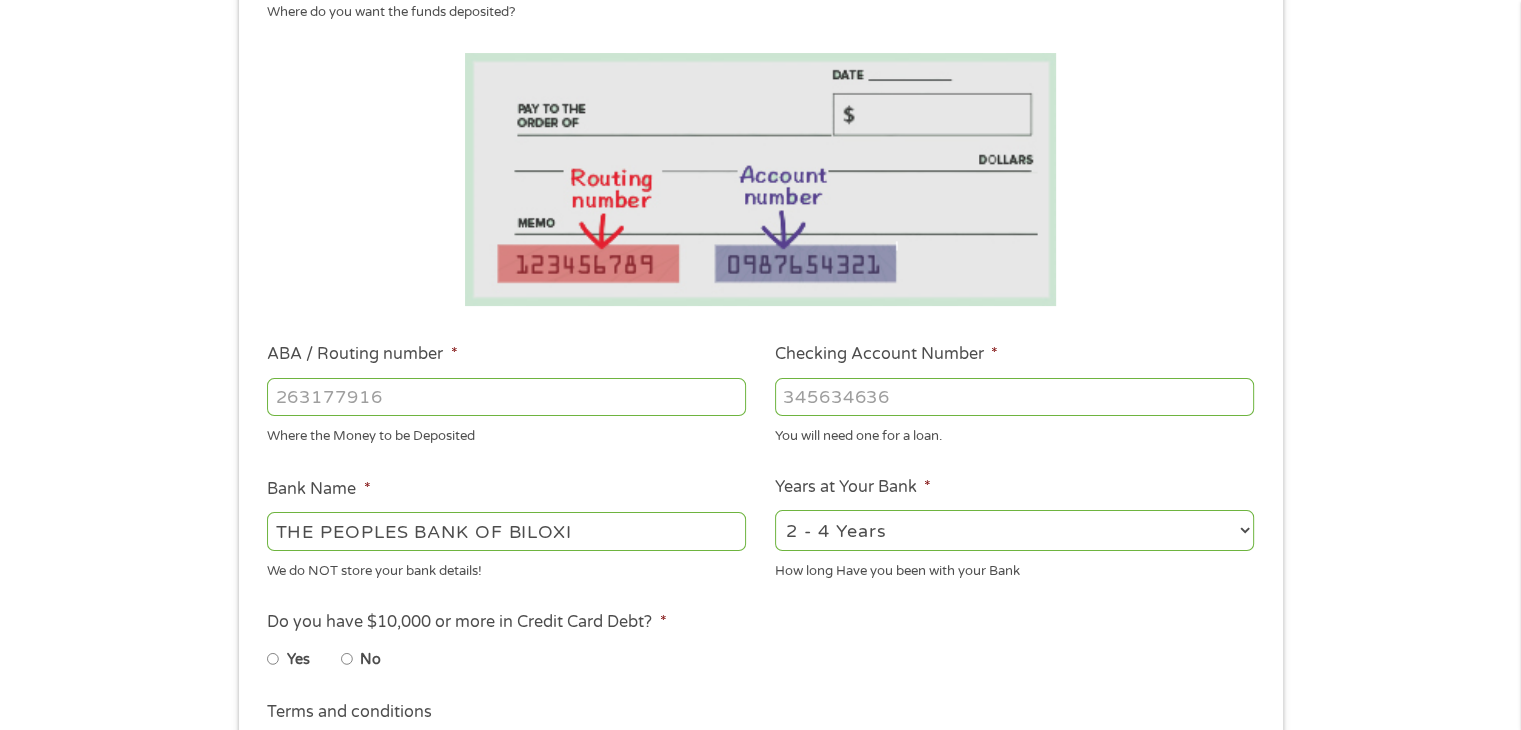 type on "[CREDIT CARD NUMBER]" 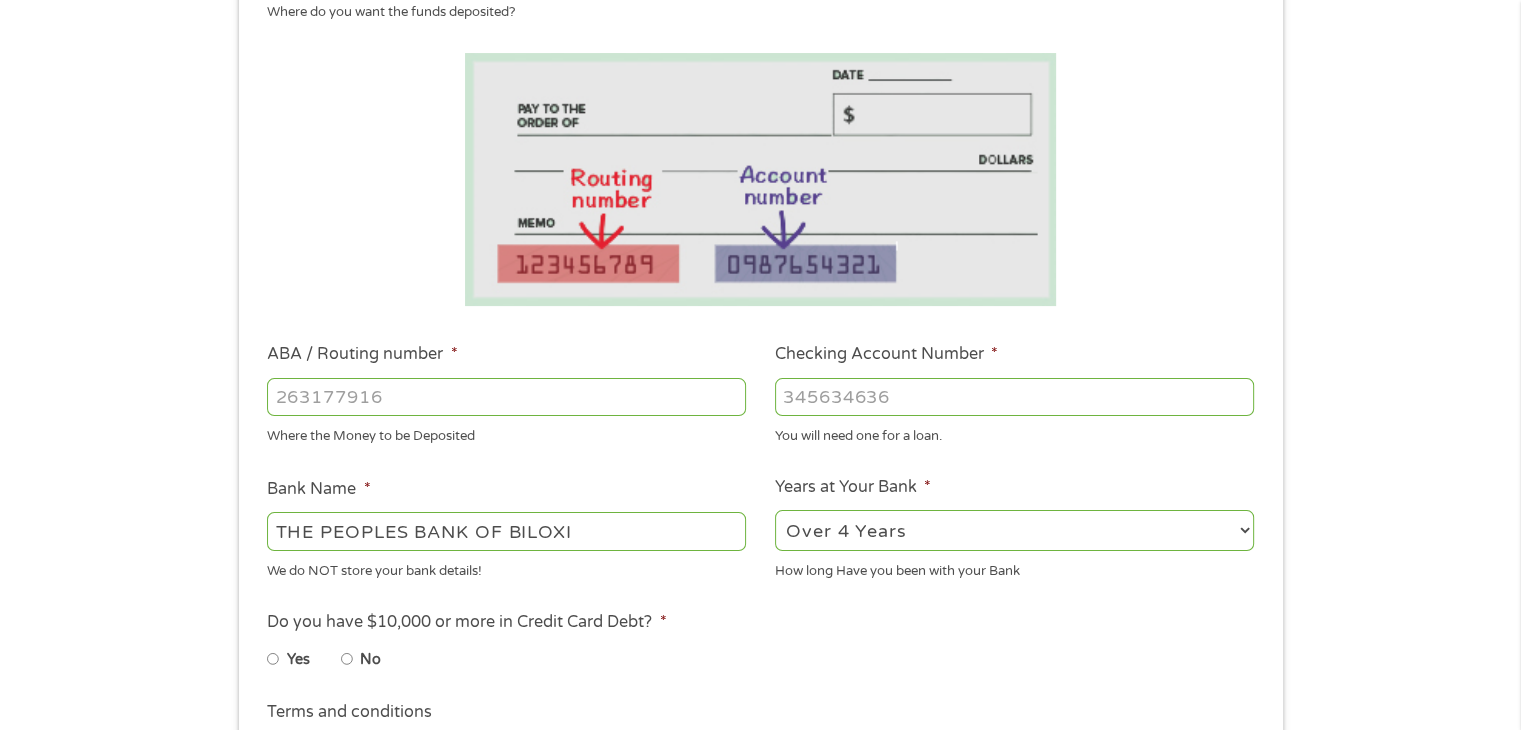 click on "2 - 4 Years 6 - 12 Months 1 - 2 Years Over 4 Years" at bounding box center (1014, 530) 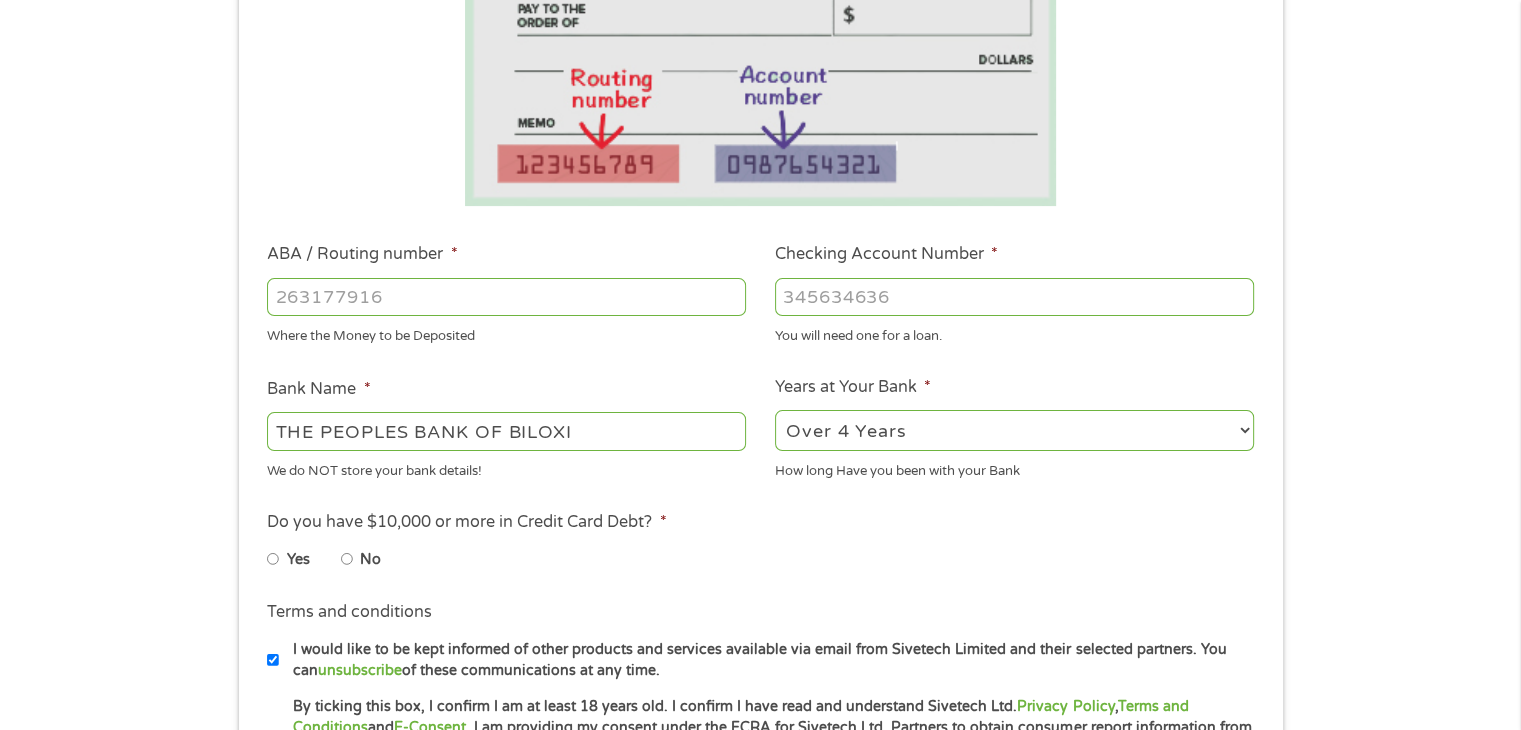 scroll, scrollTop: 500, scrollLeft: 0, axis: vertical 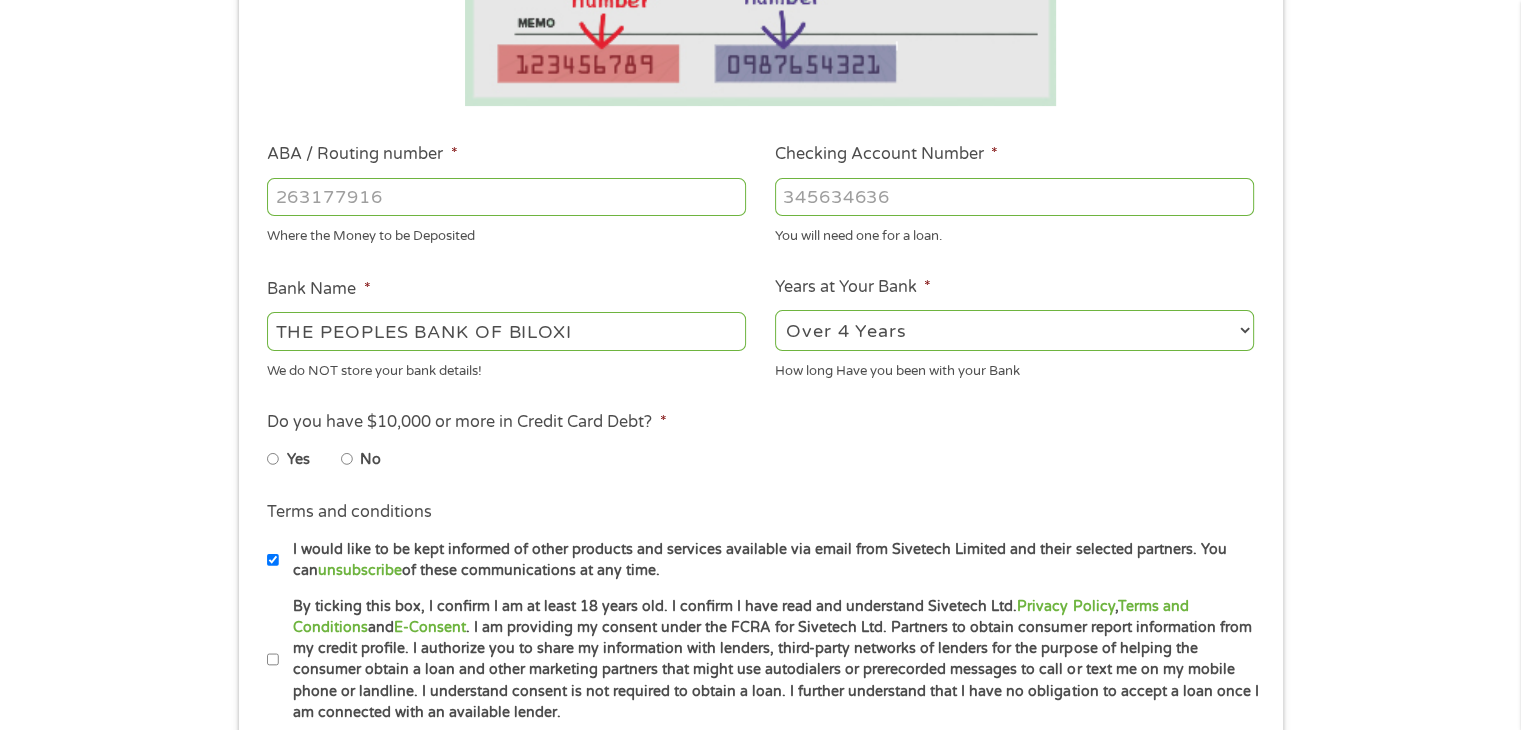 click on "Yes" at bounding box center [273, 459] 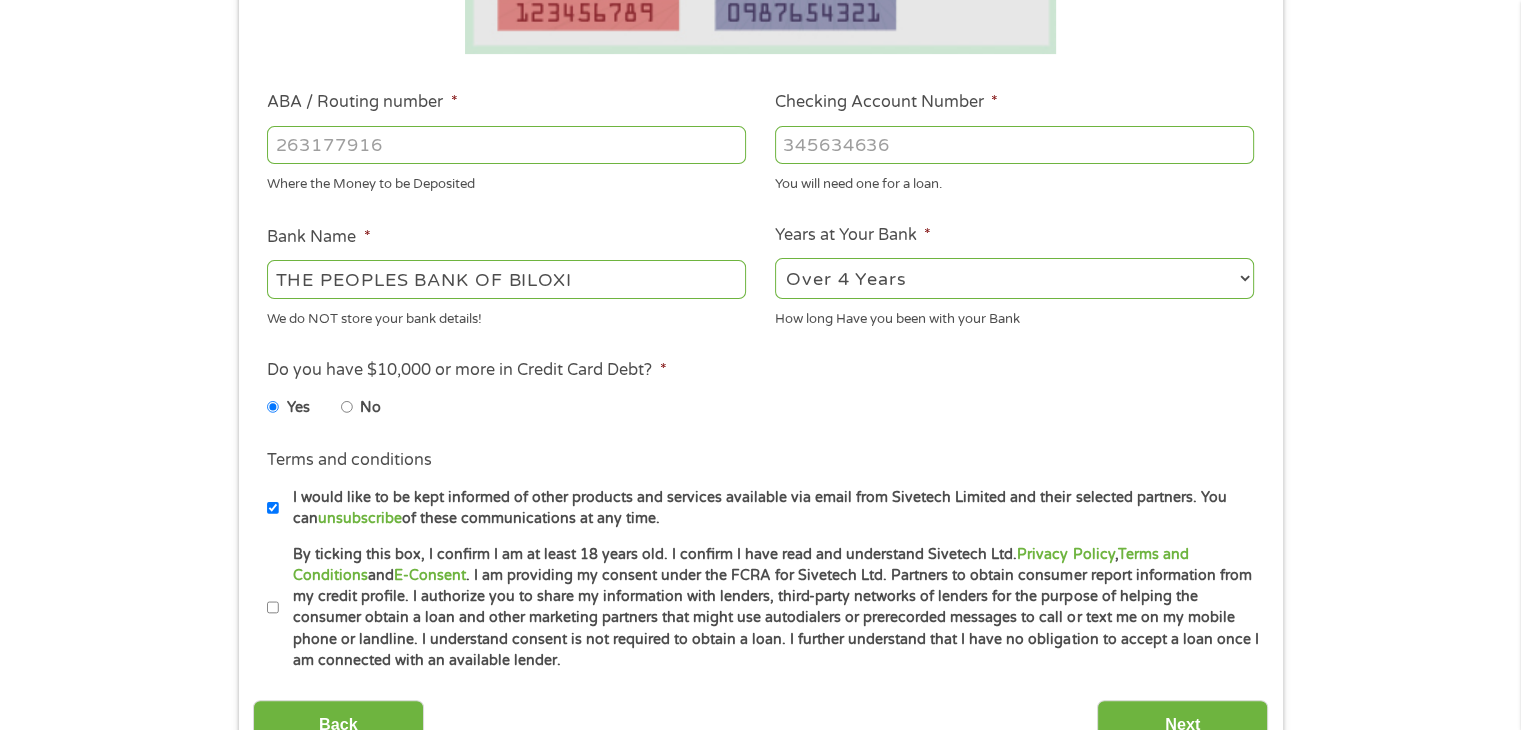 scroll, scrollTop: 600, scrollLeft: 0, axis: vertical 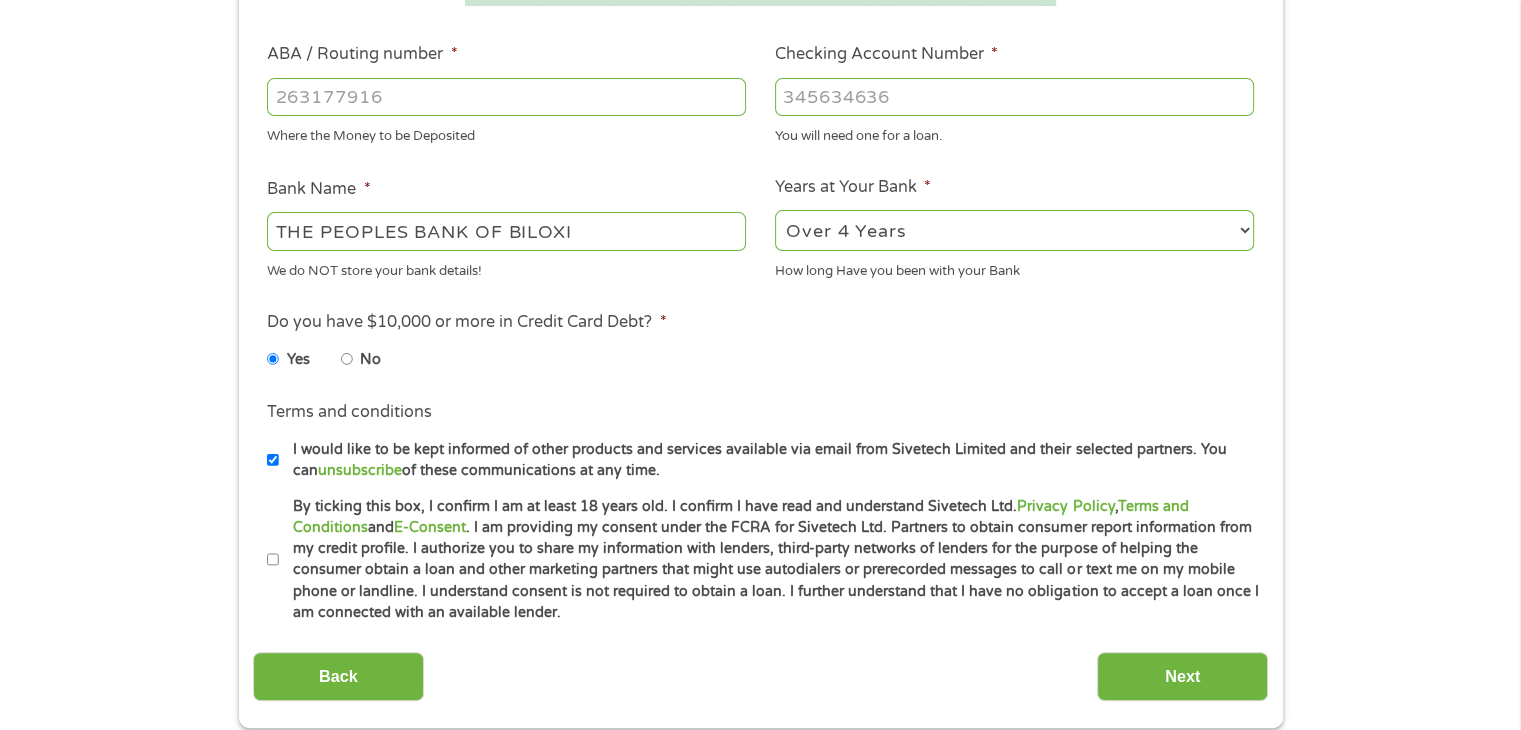click on "I would like to be kept informed of other products and services available via email from Sivetech Limited and their selected partners. You can   unsubscribe   of these communications at any time." at bounding box center (273, 460) 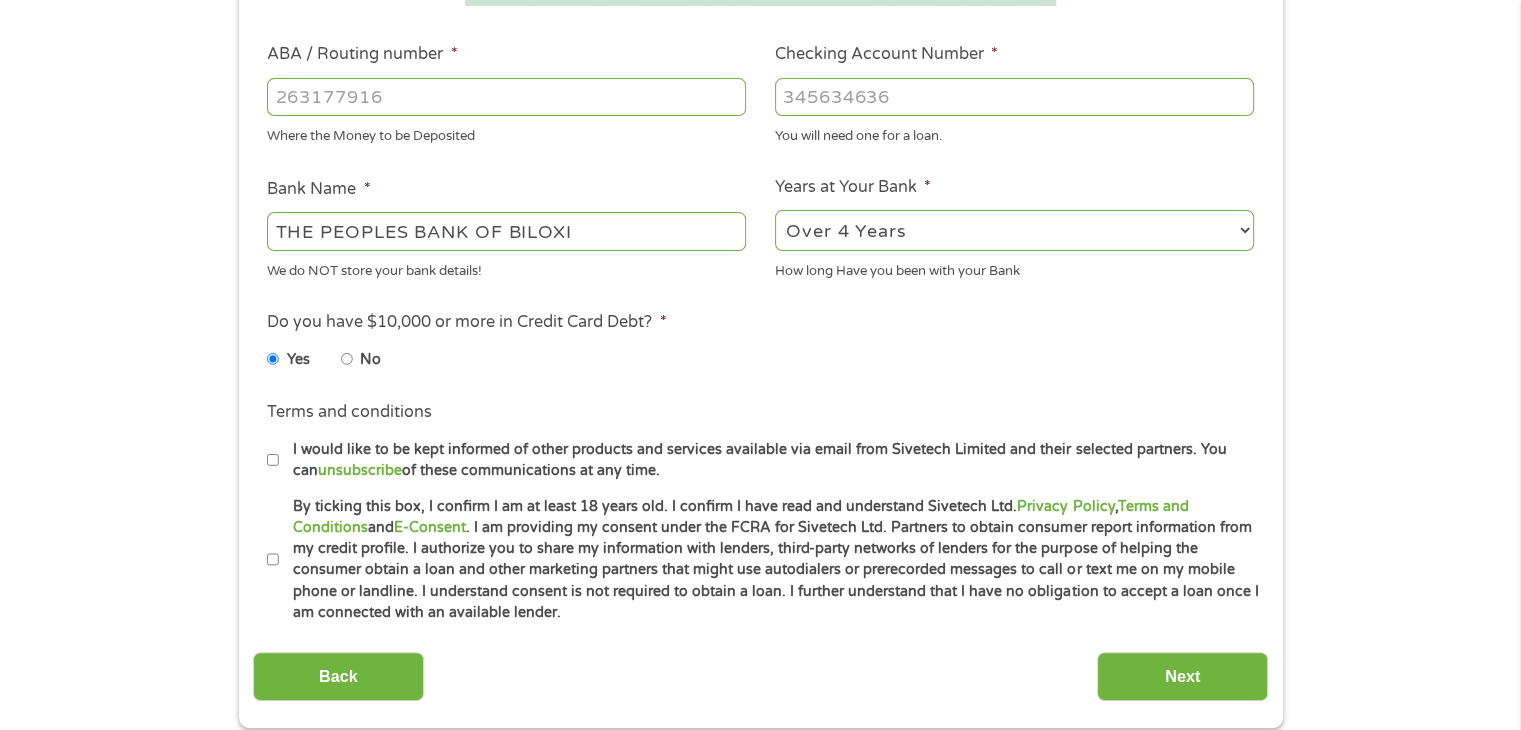 click on "By ticking this box, I confirm I am at least 18 years old. I confirm I have read and understand Sivetech Ltd.  Privacy Policy ,  Terms and Conditions  and  E-Consent . I am providing my consent under the FCRA for Sivetech Ltd. Partners to obtain consumer report information from my credit profile. I authorize you to share my information with lenders, third-party networks of lenders for the purpose of helping the consumer obtain a loan and other marketing partners that might use autodialers or prerecorded messages to call or text me on my mobile phone or landline. I understand consent is not required to obtain a loan. I further understand that I have no obligation to accept a loan once I am connected with an available lender." at bounding box center (273, 560) 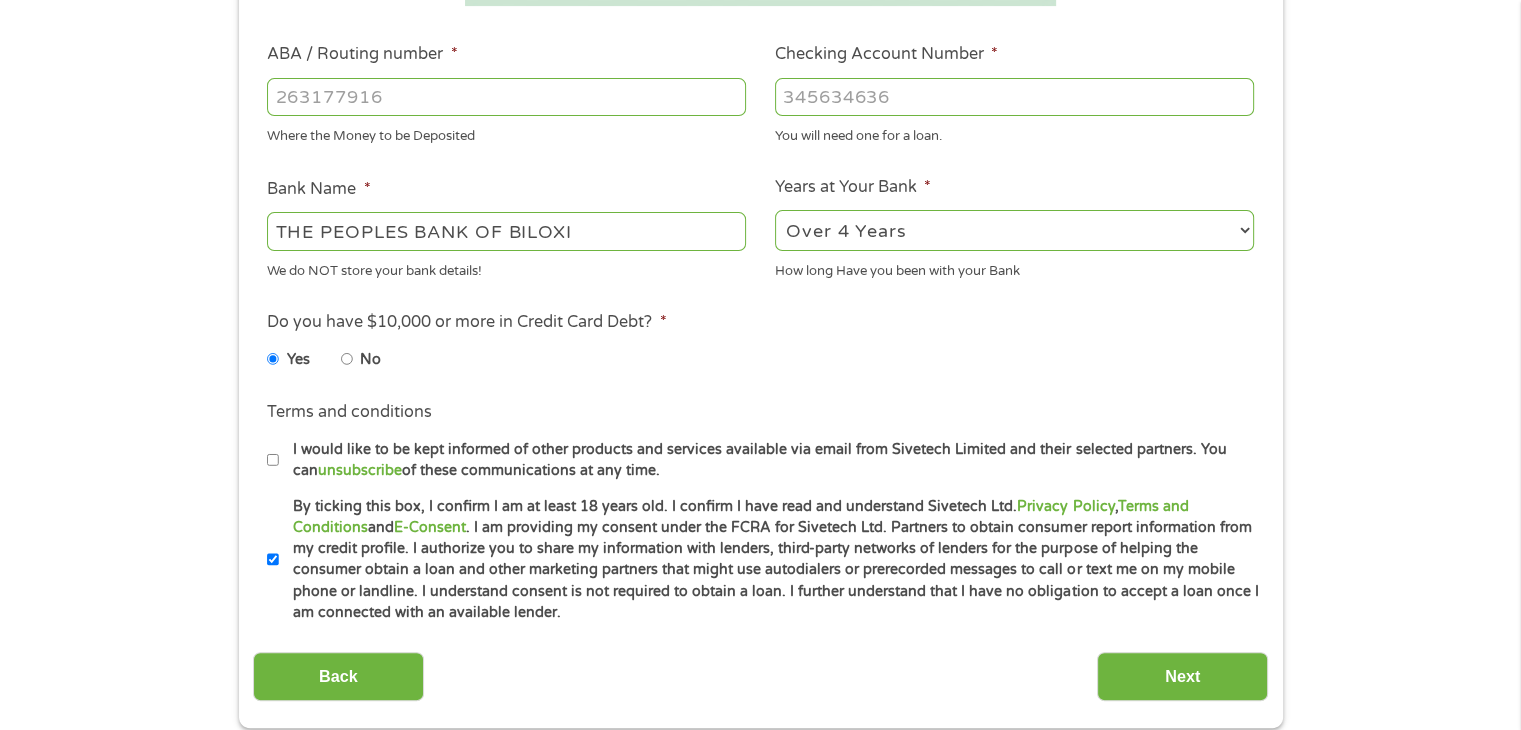 scroll, scrollTop: 700, scrollLeft: 0, axis: vertical 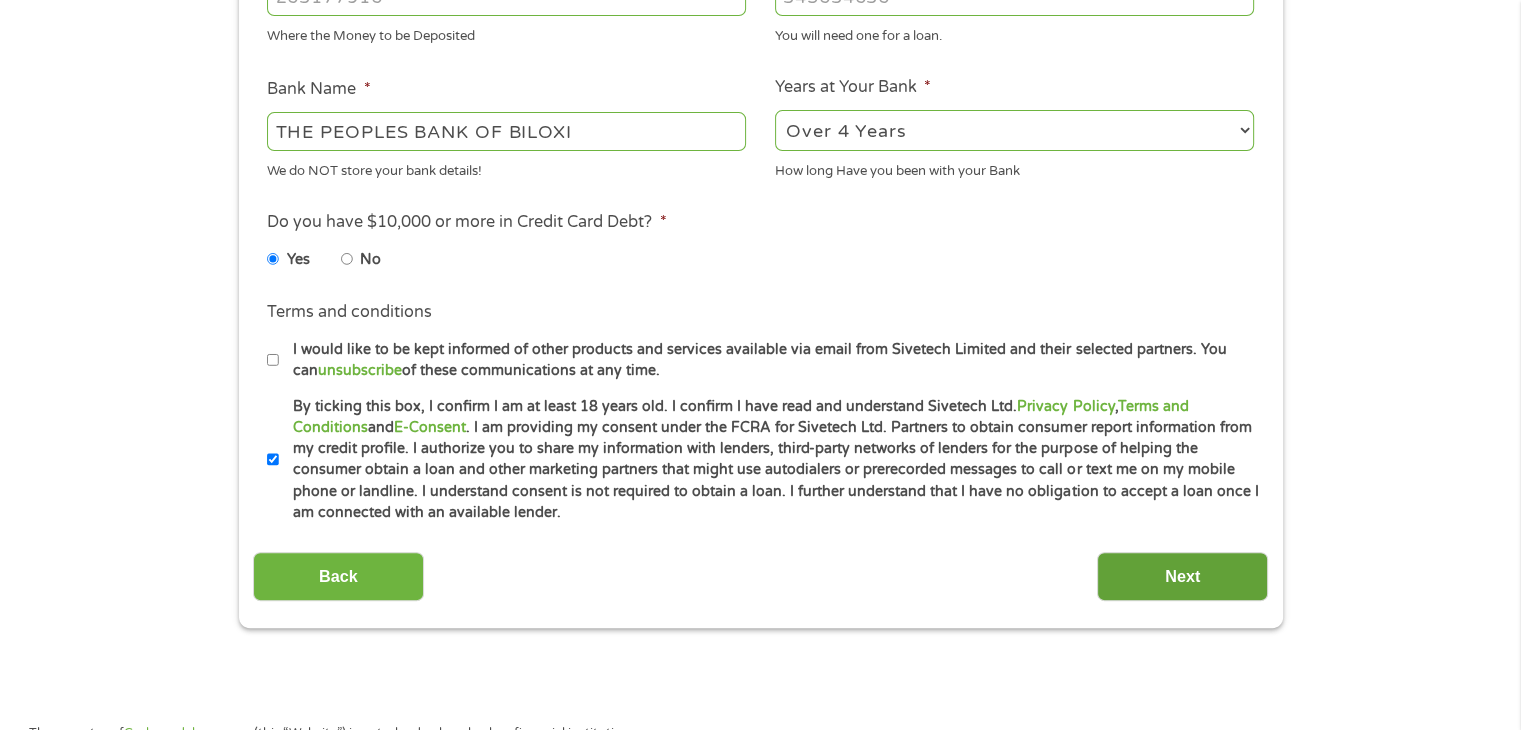 click on "Next" at bounding box center [1182, 576] 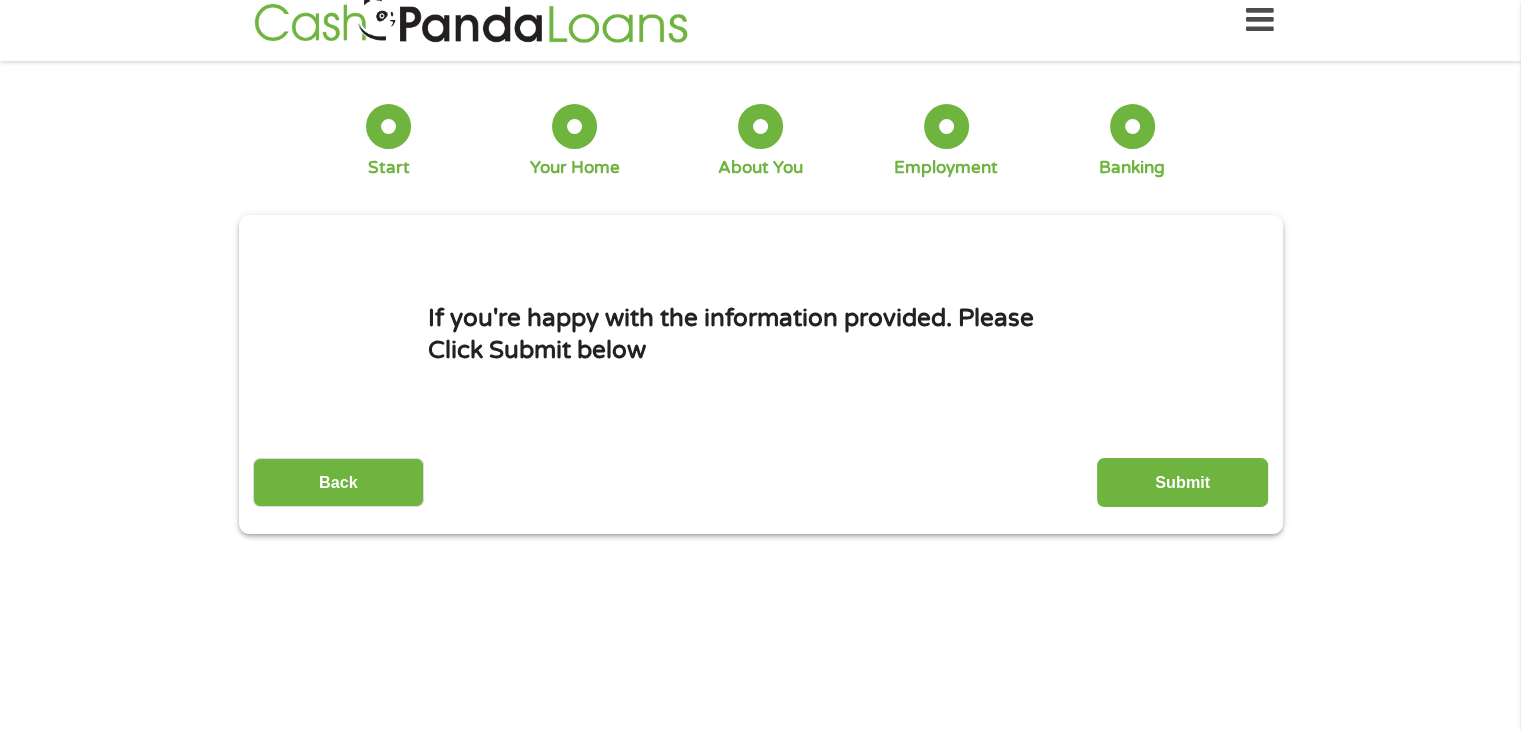 scroll, scrollTop: 0, scrollLeft: 0, axis: both 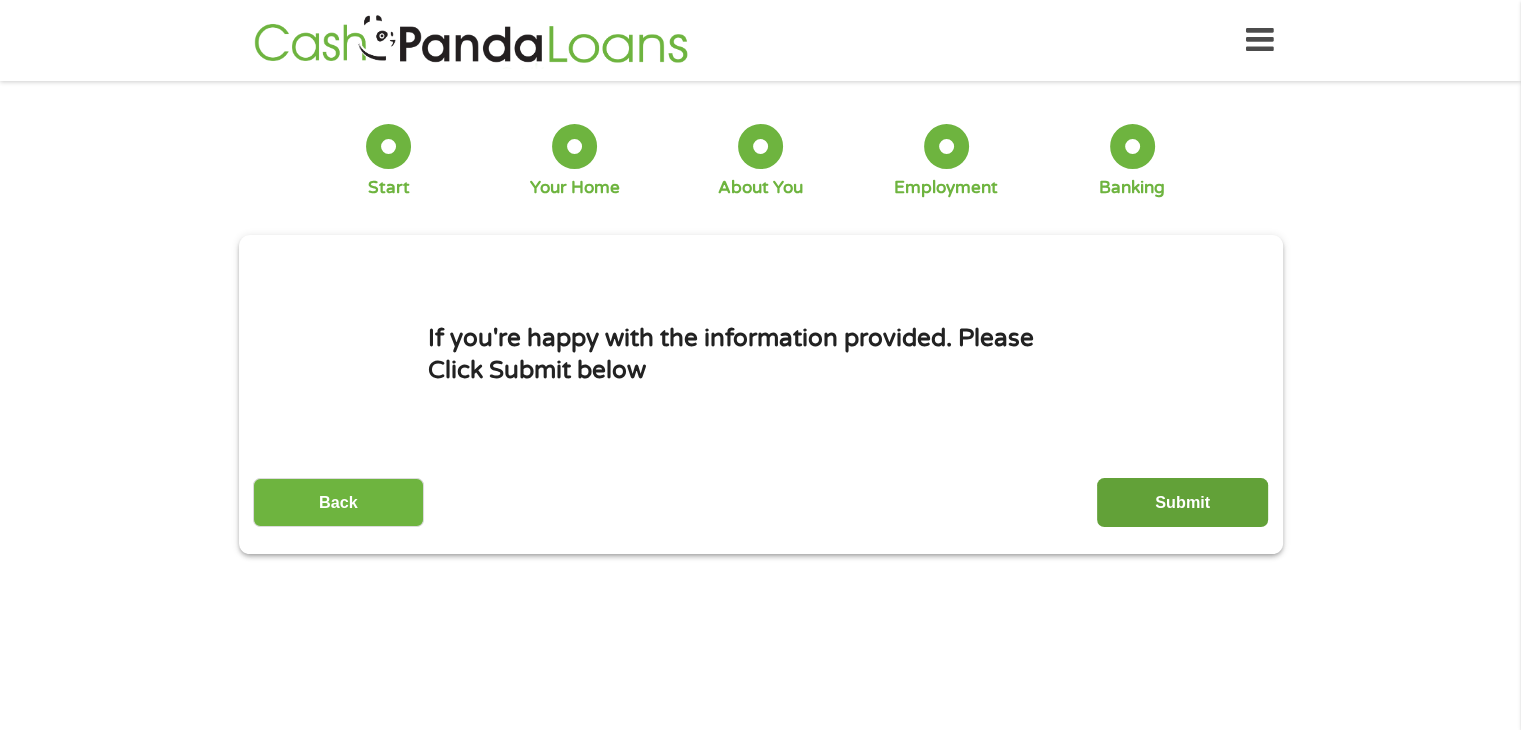 click on "Submit" at bounding box center [1182, 502] 